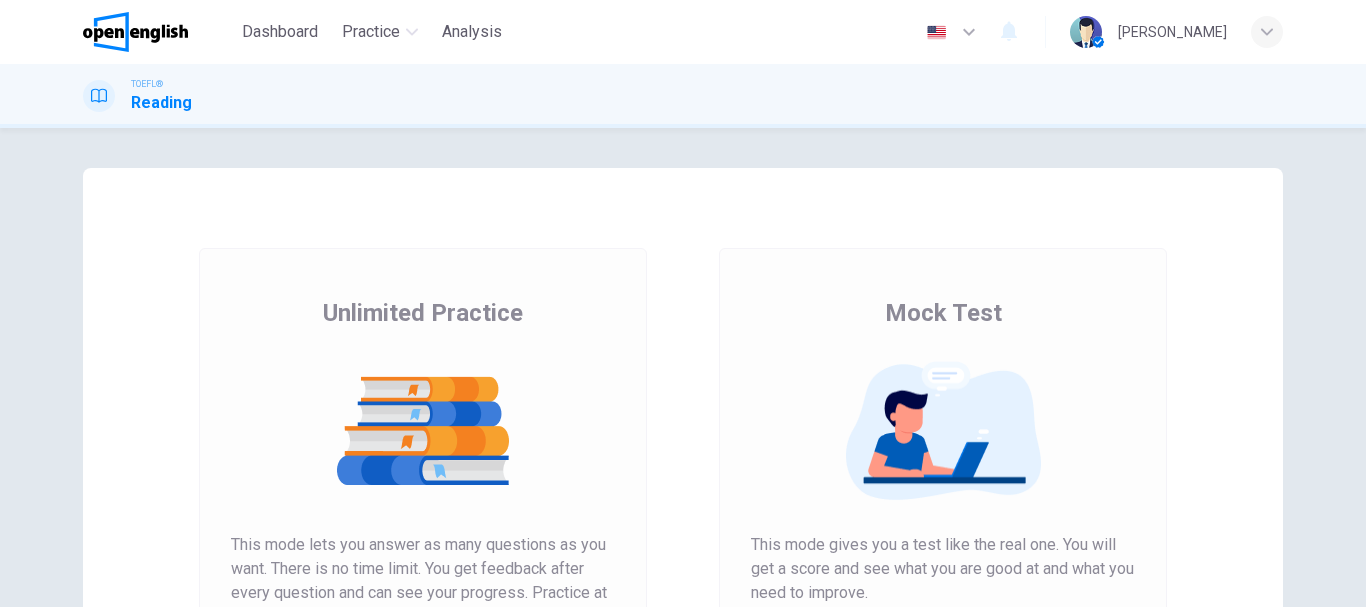 scroll, scrollTop: 0, scrollLeft: 0, axis: both 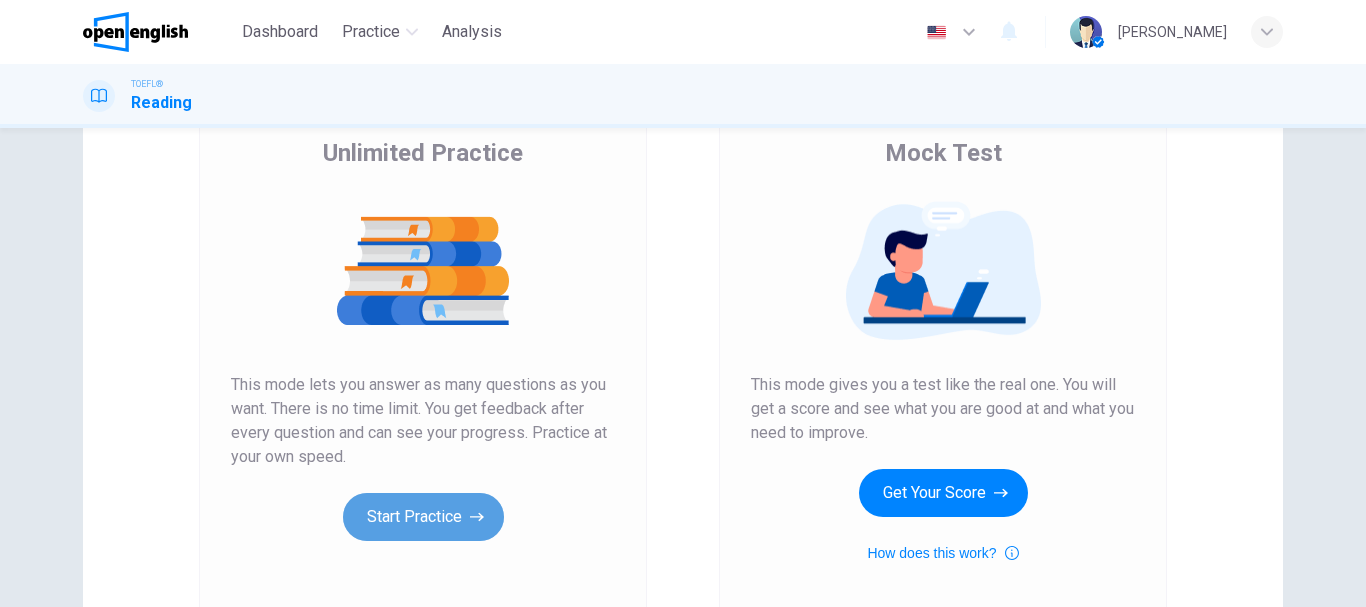 click on "Start Practice" at bounding box center (423, 517) 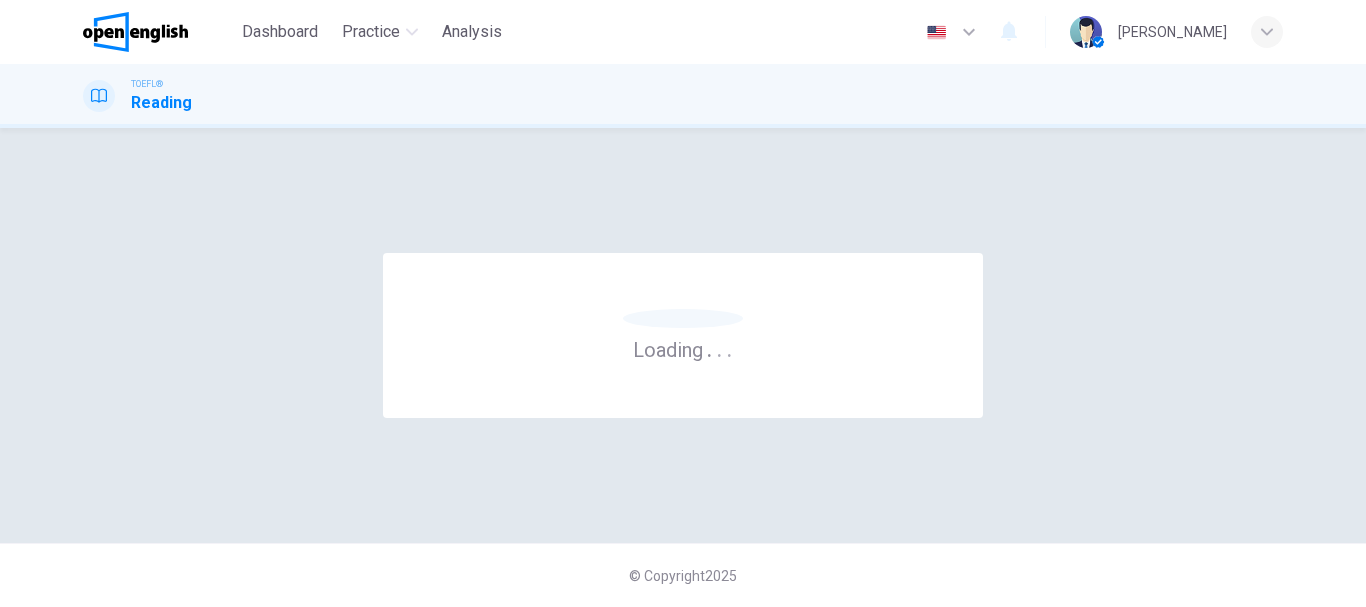 scroll, scrollTop: 0, scrollLeft: 0, axis: both 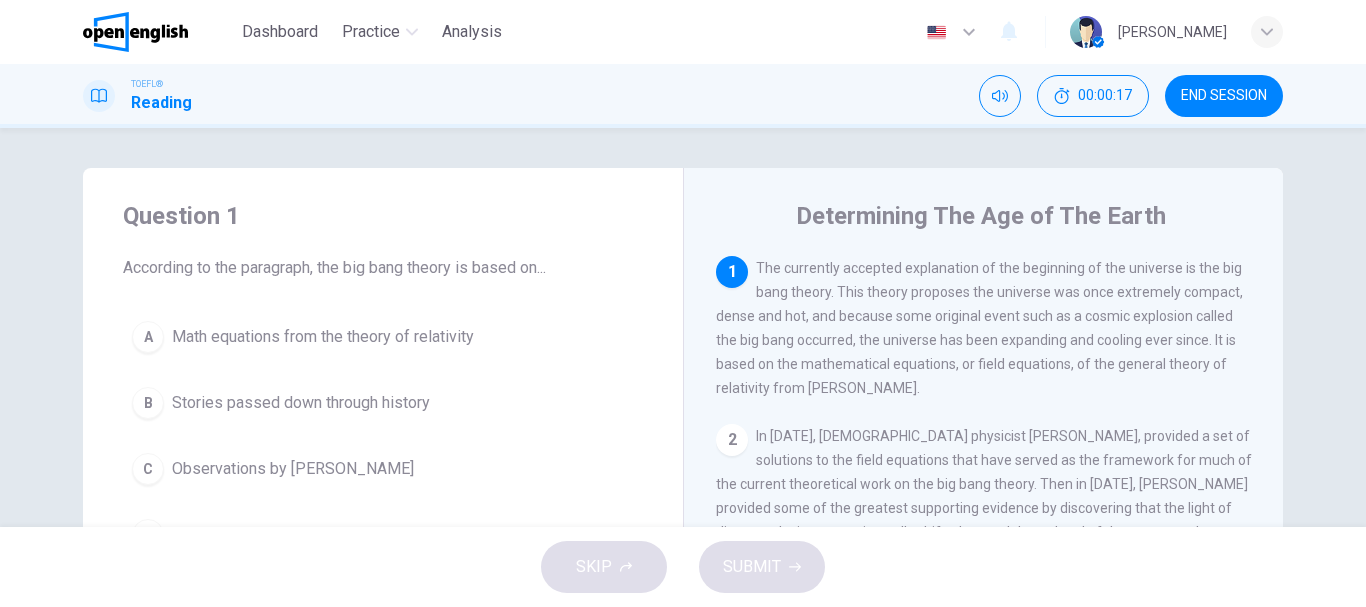 drag, startPoint x: 784, startPoint y: 211, endPoint x: 837, endPoint y: 256, distance: 69.52697 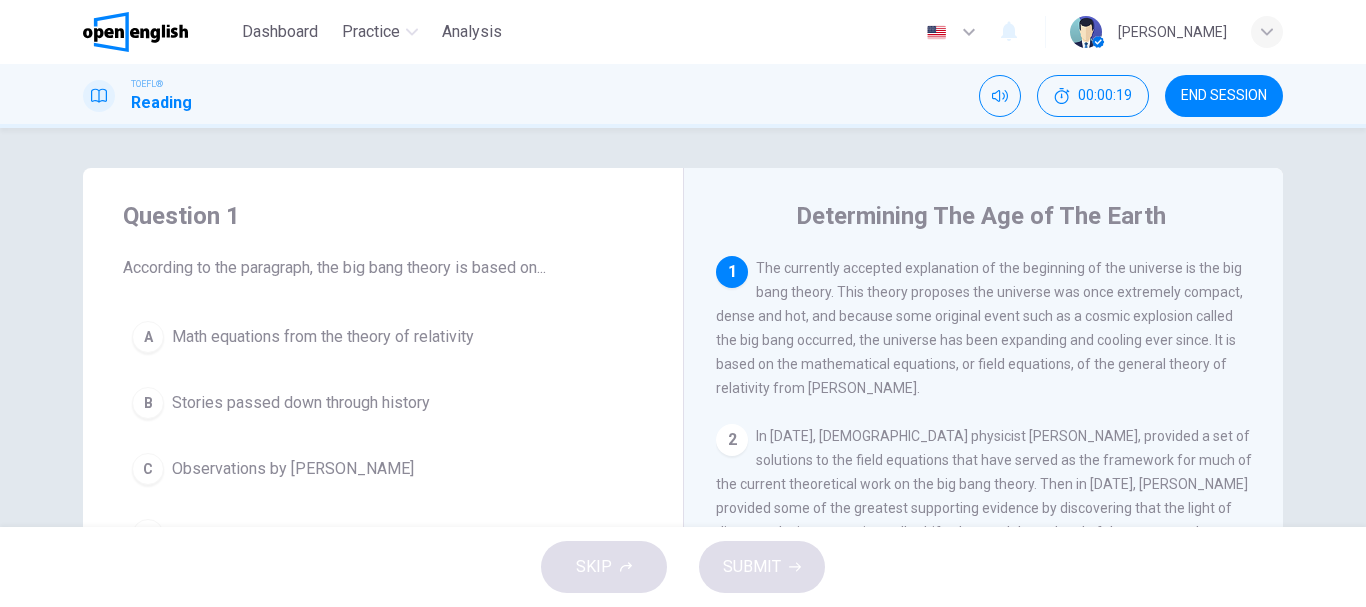 drag, startPoint x: 797, startPoint y: 209, endPoint x: 845, endPoint y: 256, distance: 67.17886 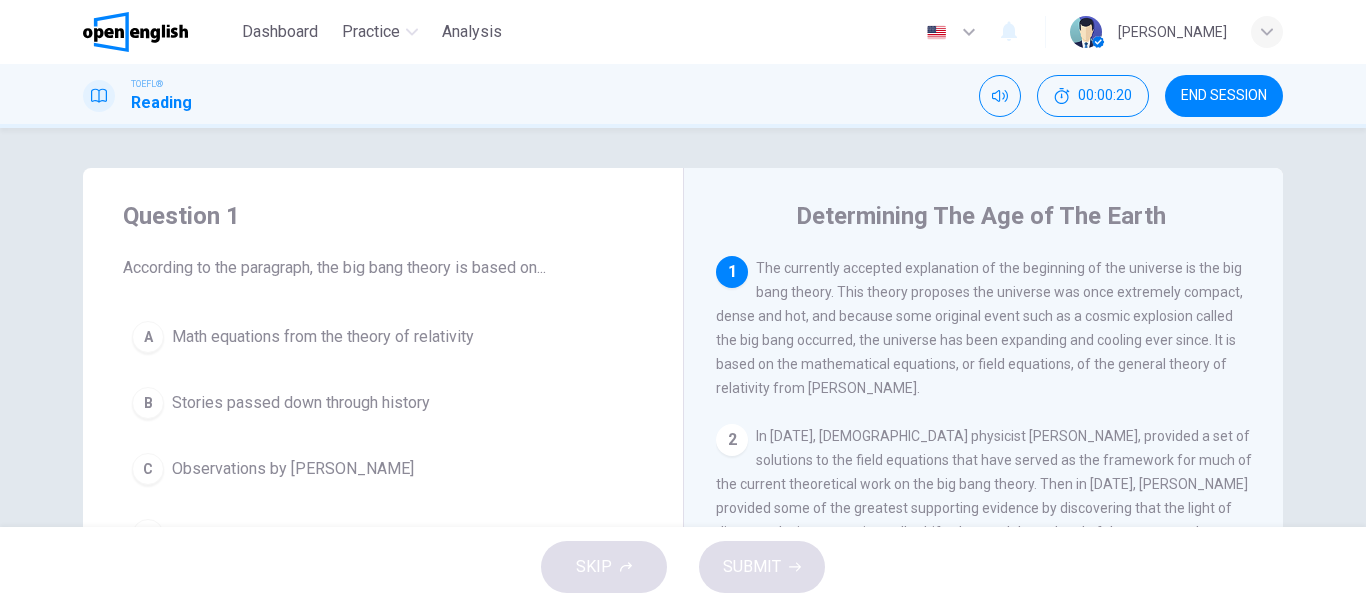 drag, startPoint x: 785, startPoint y: 218, endPoint x: 980, endPoint y: 357, distance: 239.47025 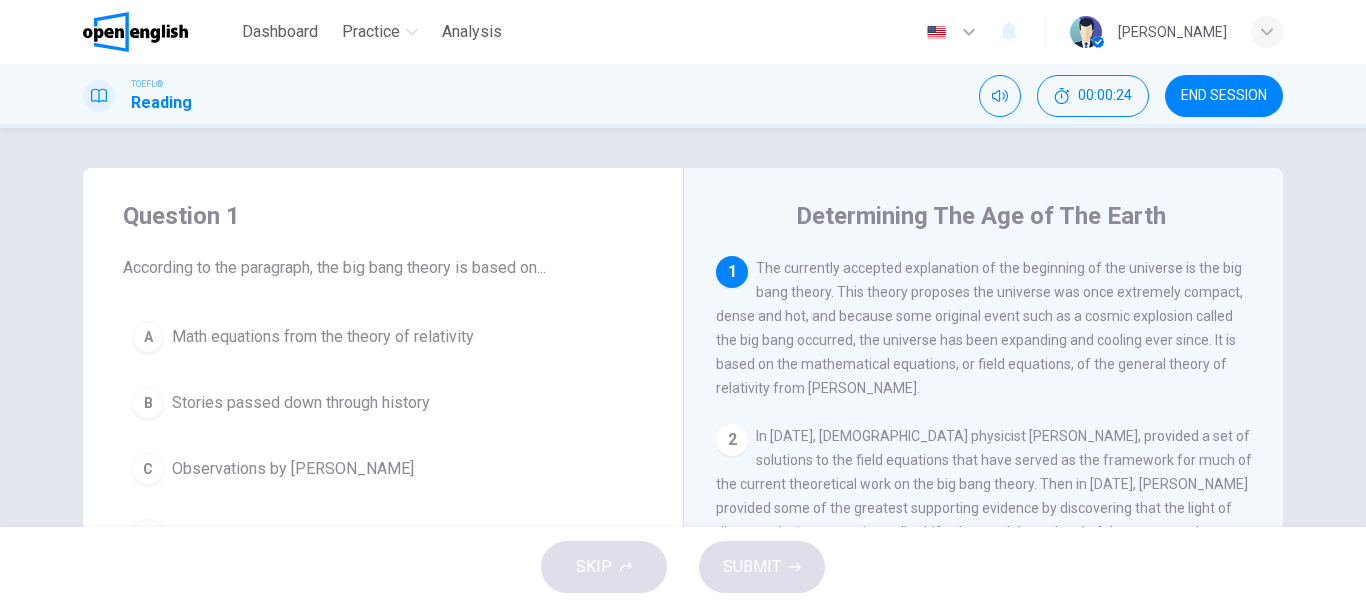 drag, startPoint x: 752, startPoint y: 265, endPoint x: 884, endPoint y: 355, distance: 159.76233 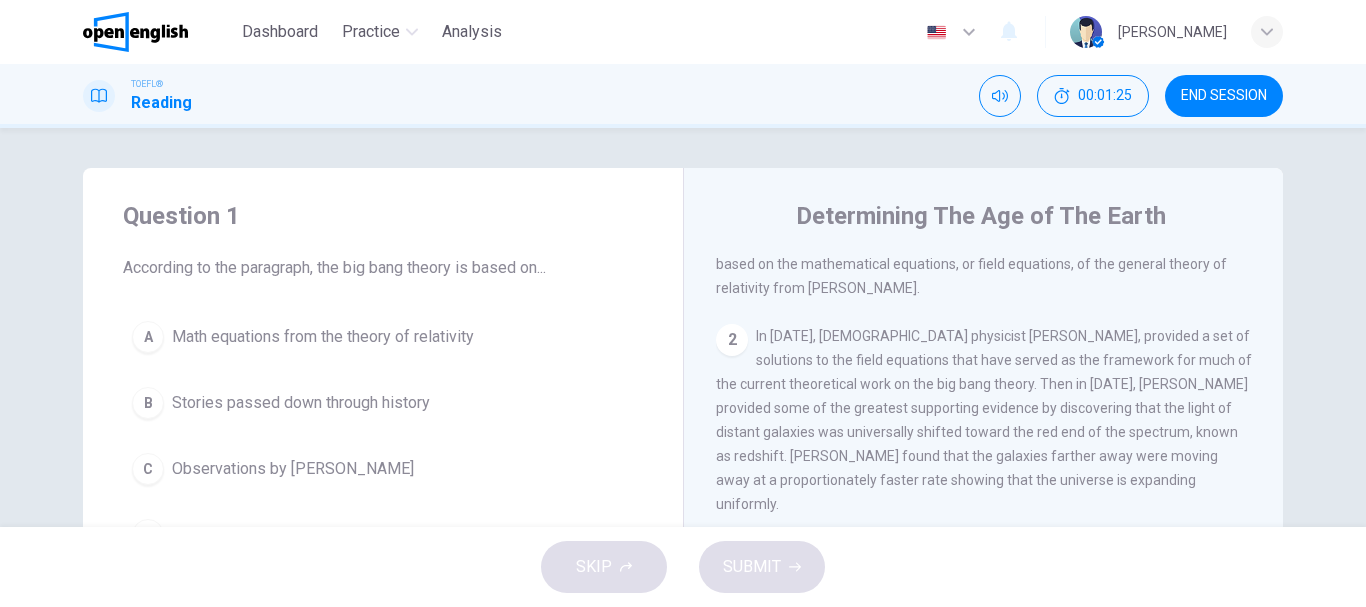 scroll, scrollTop: 0, scrollLeft: 0, axis: both 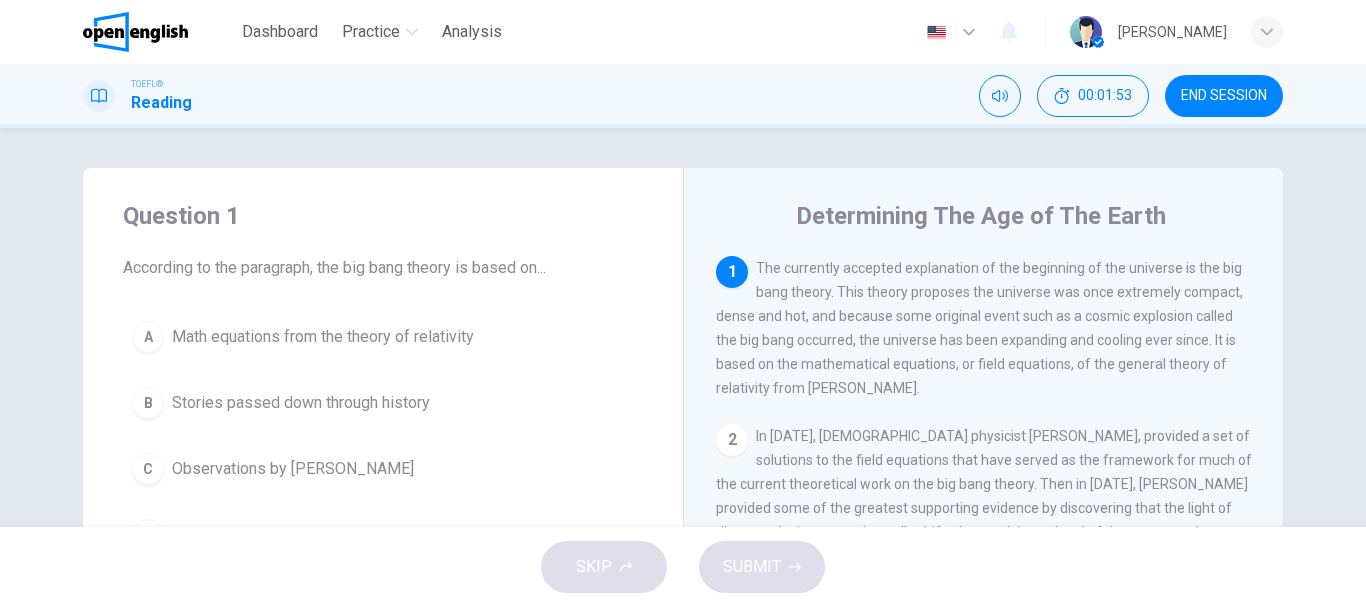 click on "Math equations from the theory of relativity" at bounding box center [323, 337] 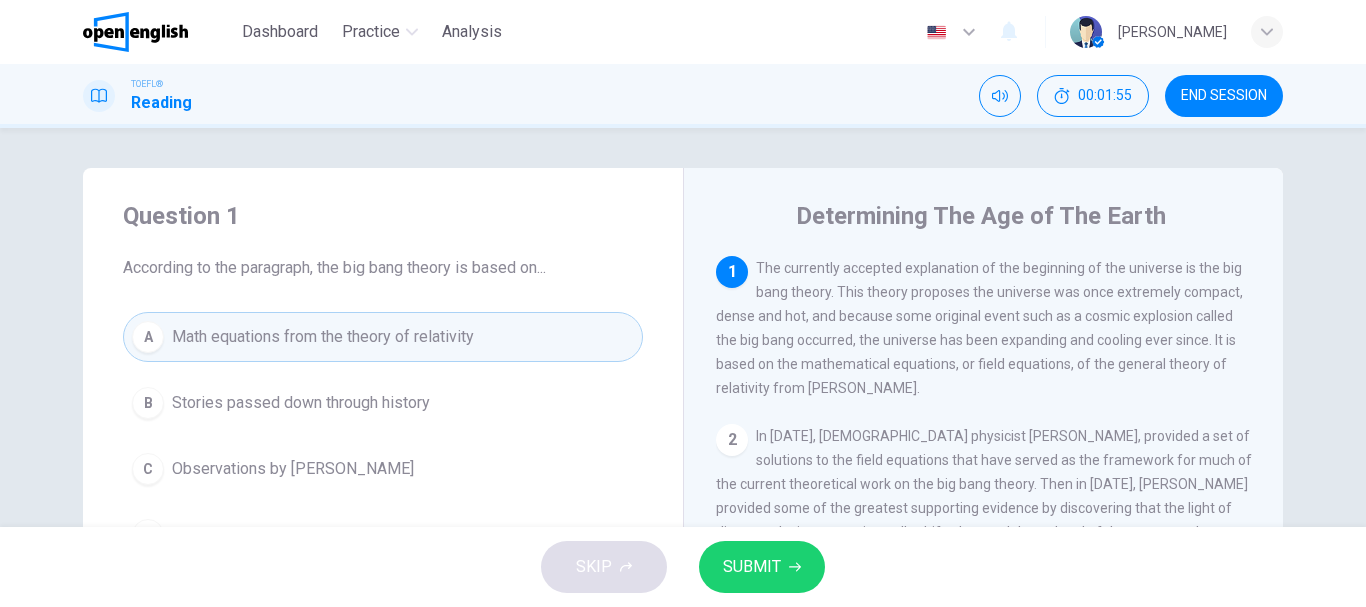 scroll, scrollTop: 200, scrollLeft: 0, axis: vertical 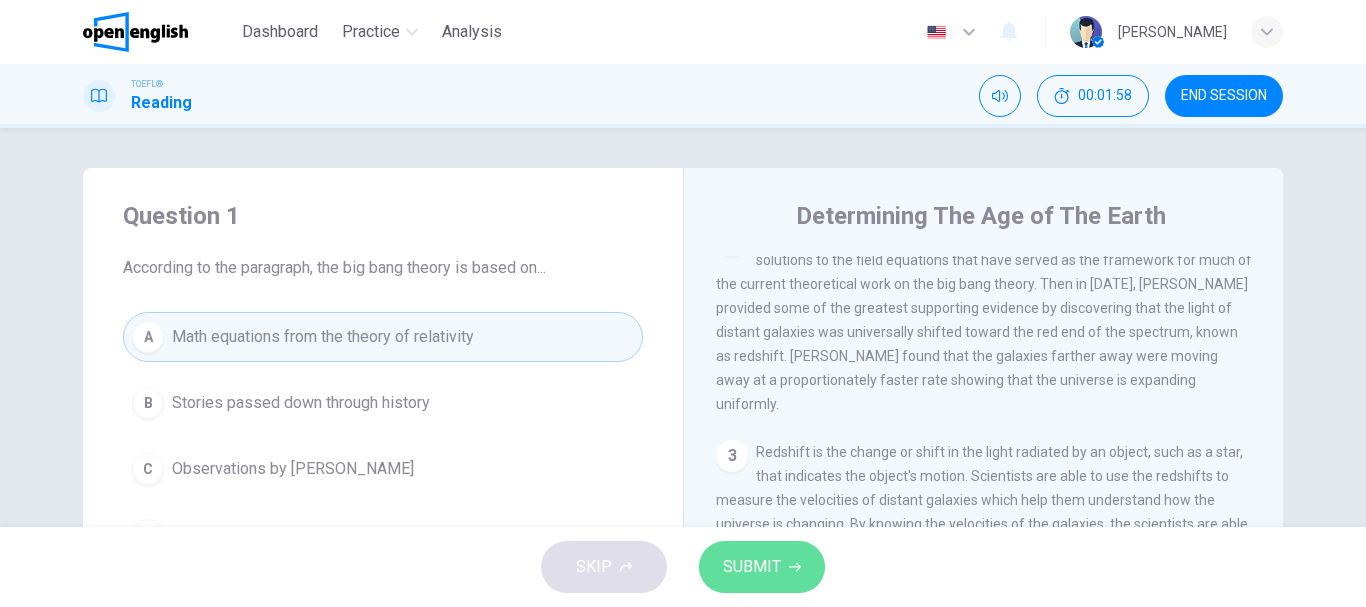 click 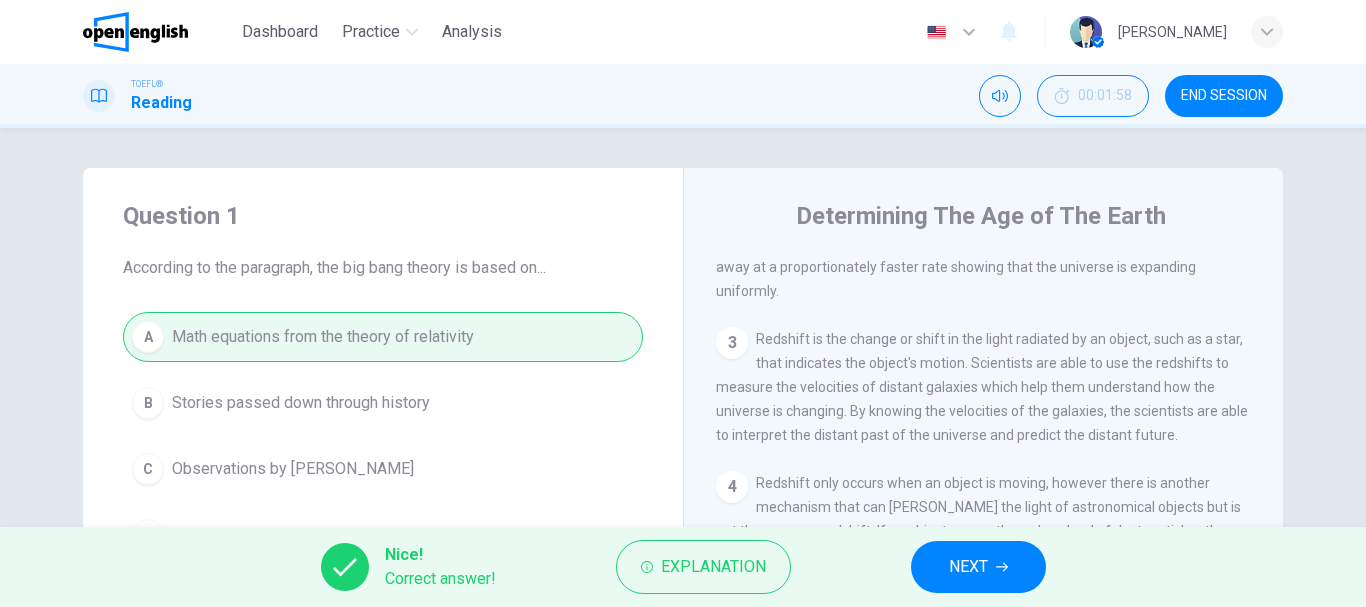 scroll, scrollTop: 345, scrollLeft: 0, axis: vertical 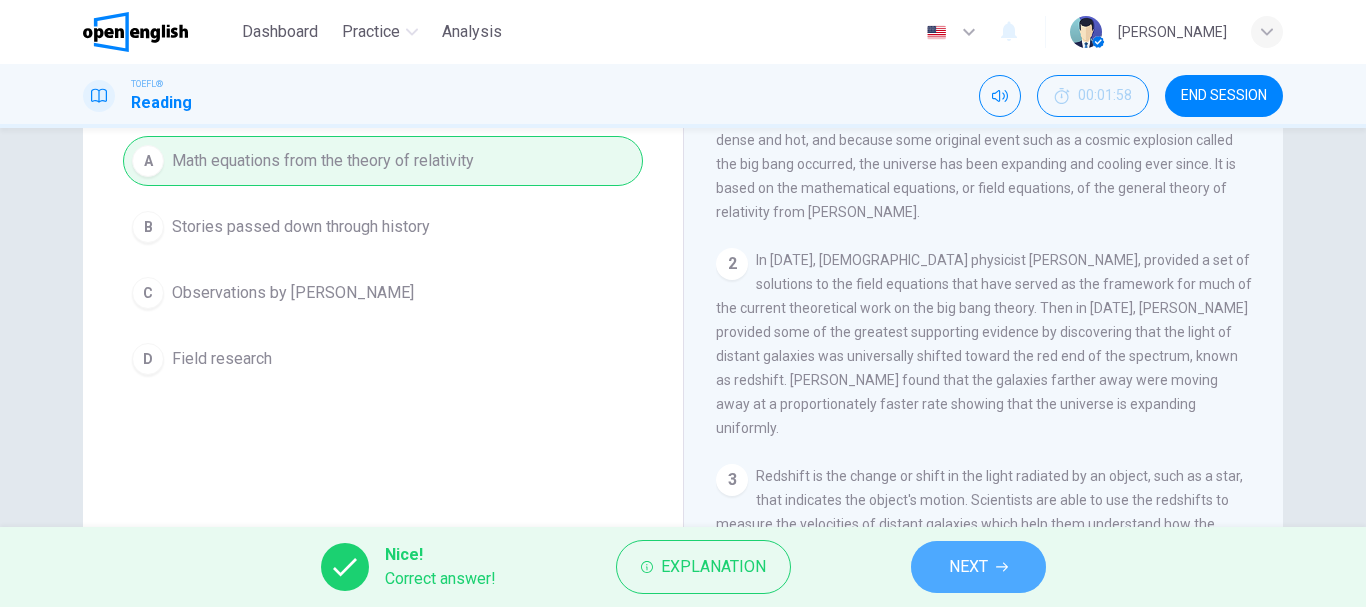 click 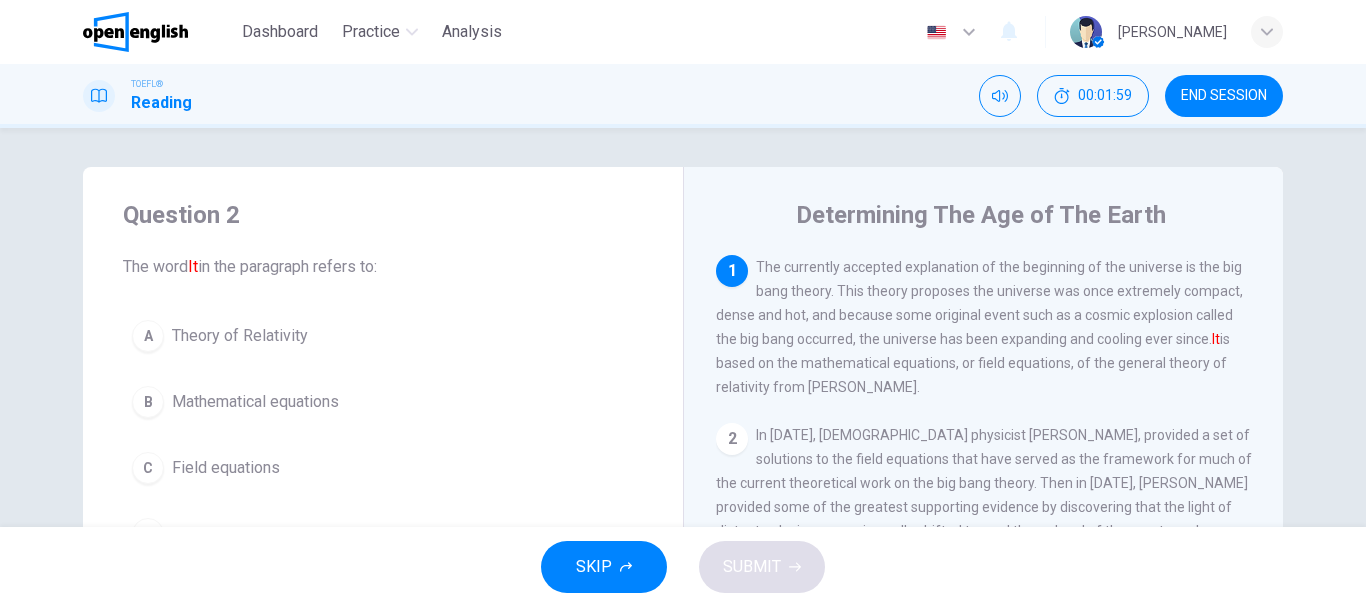 scroll, scrollTop: 0, scrollLeft: 0, axis: both 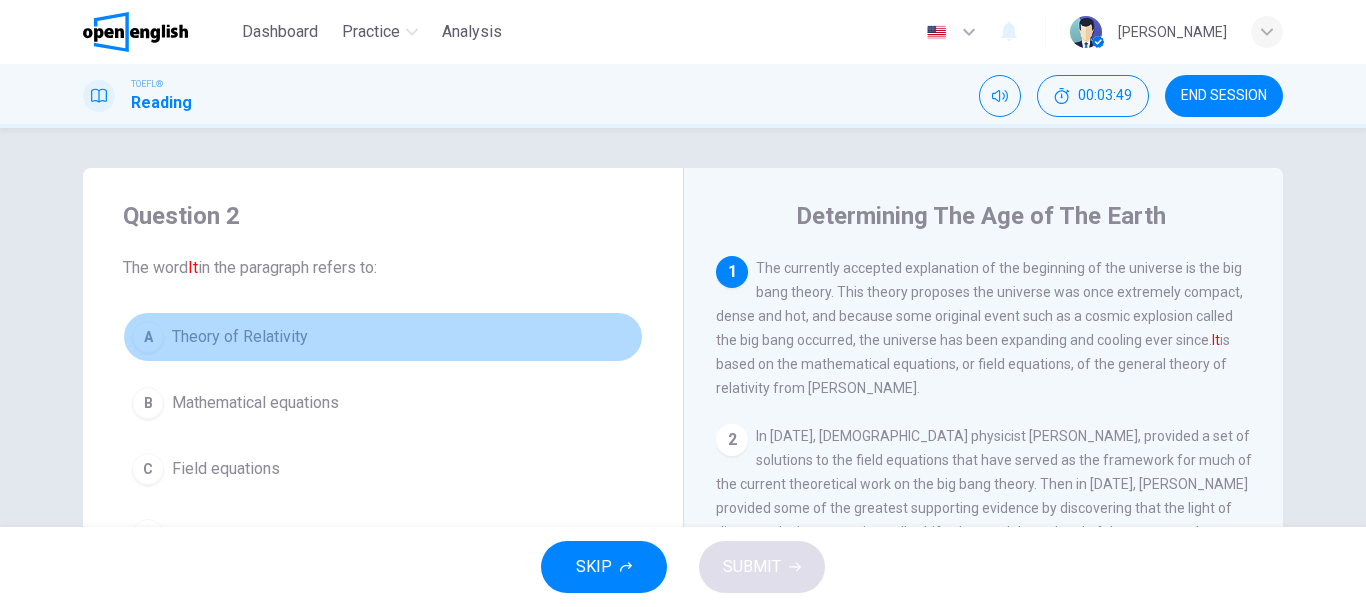 click on "Theory of Relativity" at bounding box center (240, 337) 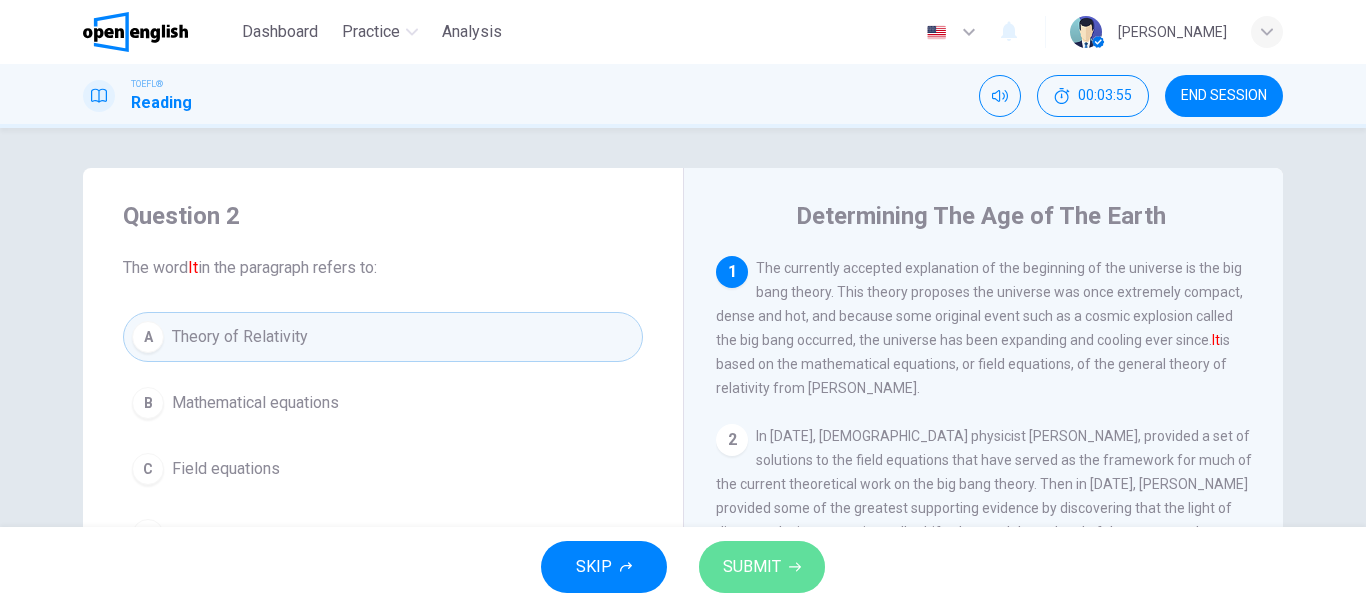click on "SUBMIT" at bounding box center [752, 567] 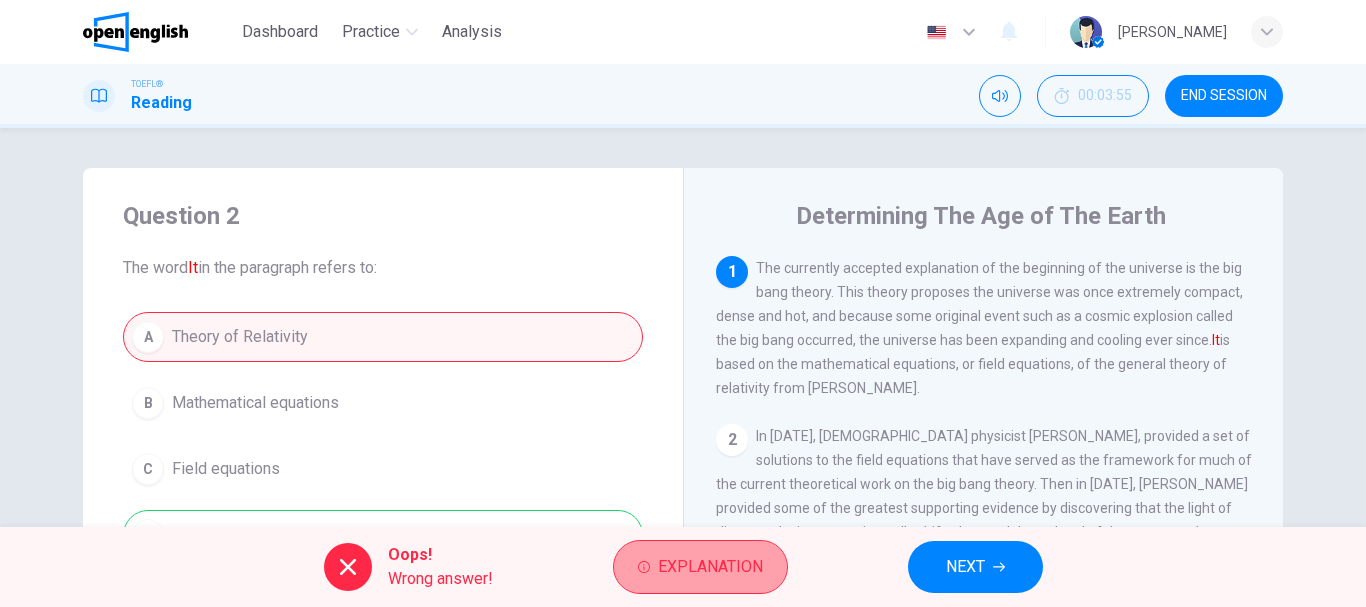 click on "Explanation" at bounding box center (710, 567) 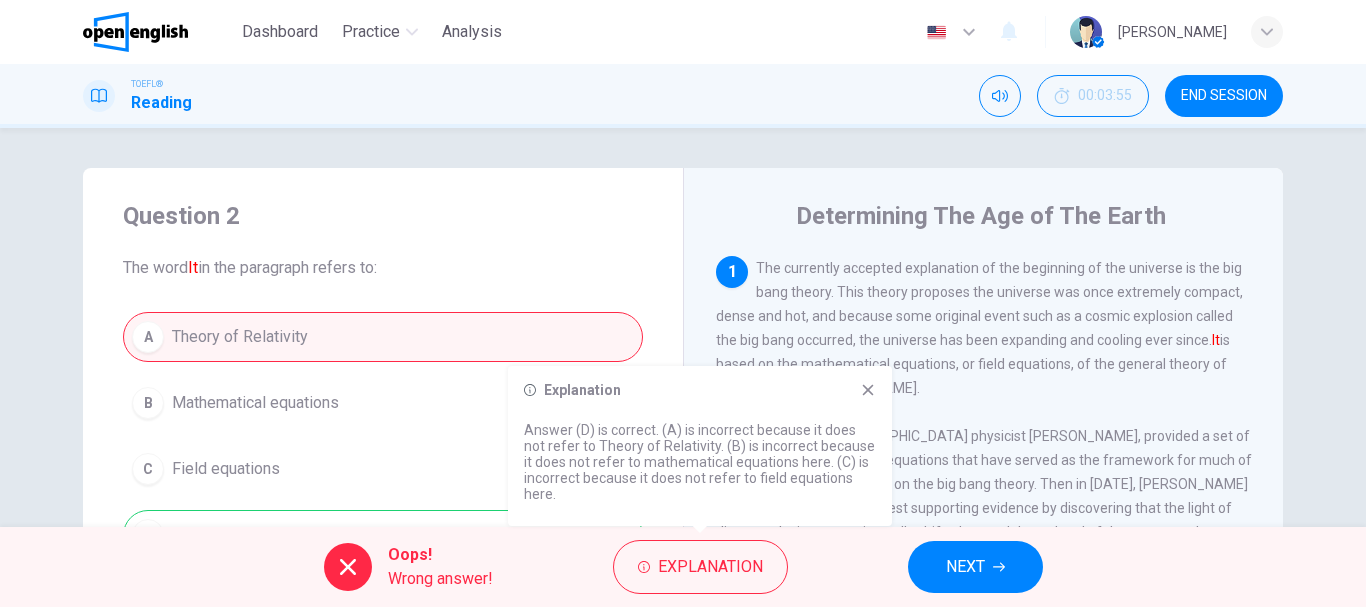scroll, scrollTop: 100, scrollLeft: 0, axis: vertical 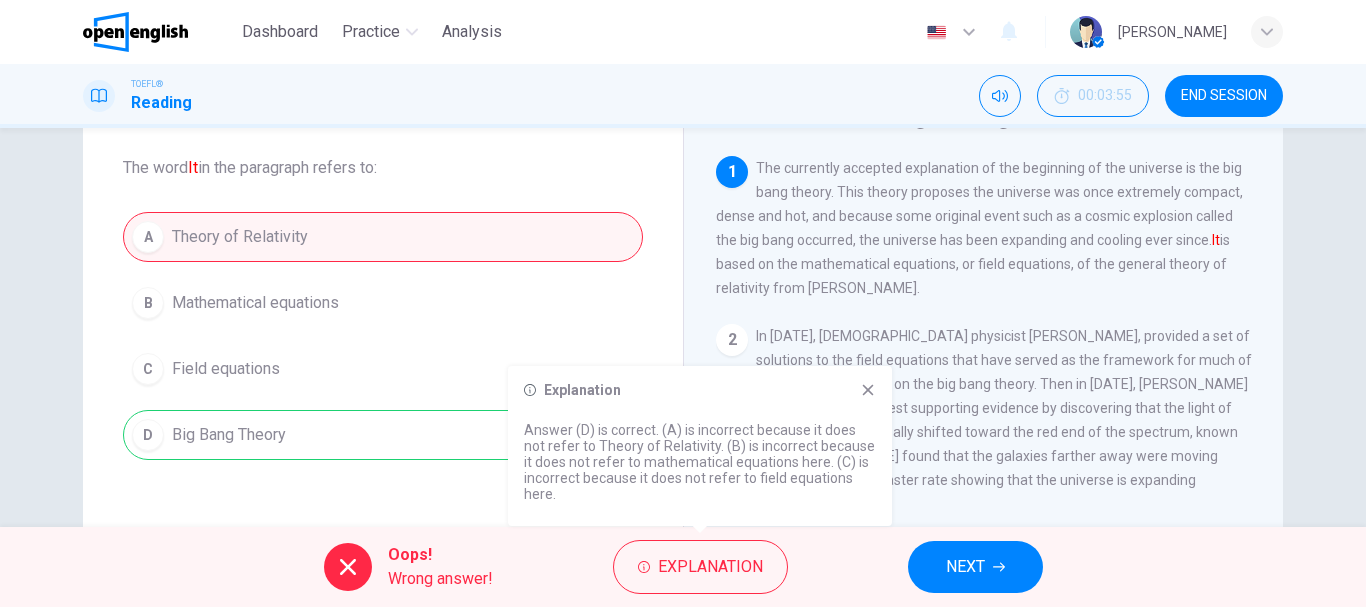 click 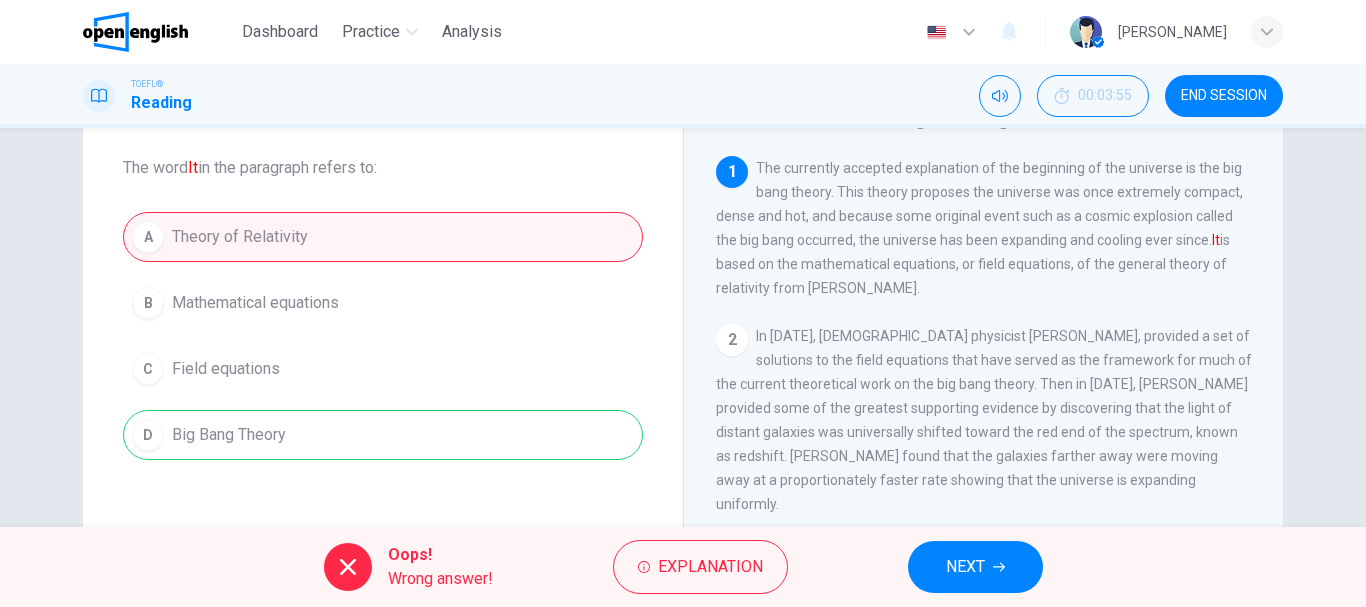 click on "Oops! Wrong answer!" at bounding box center [408, 567] 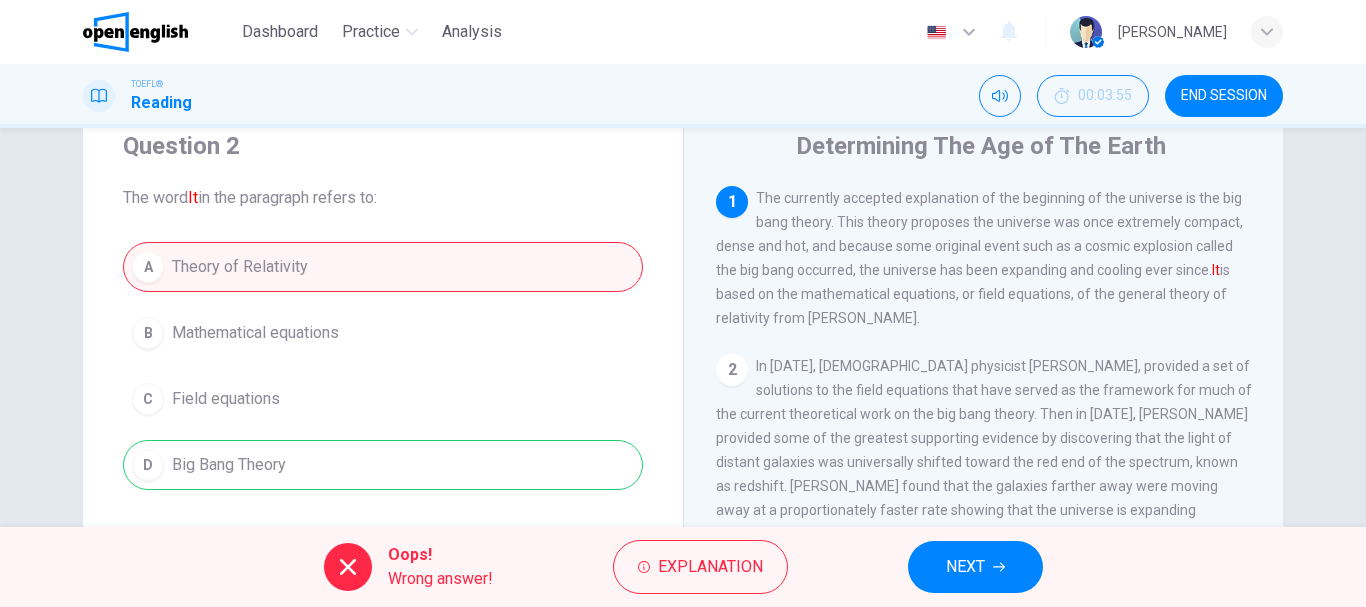 scroll, scrollTop: 100, scrollLeft: 0, axis: vertical 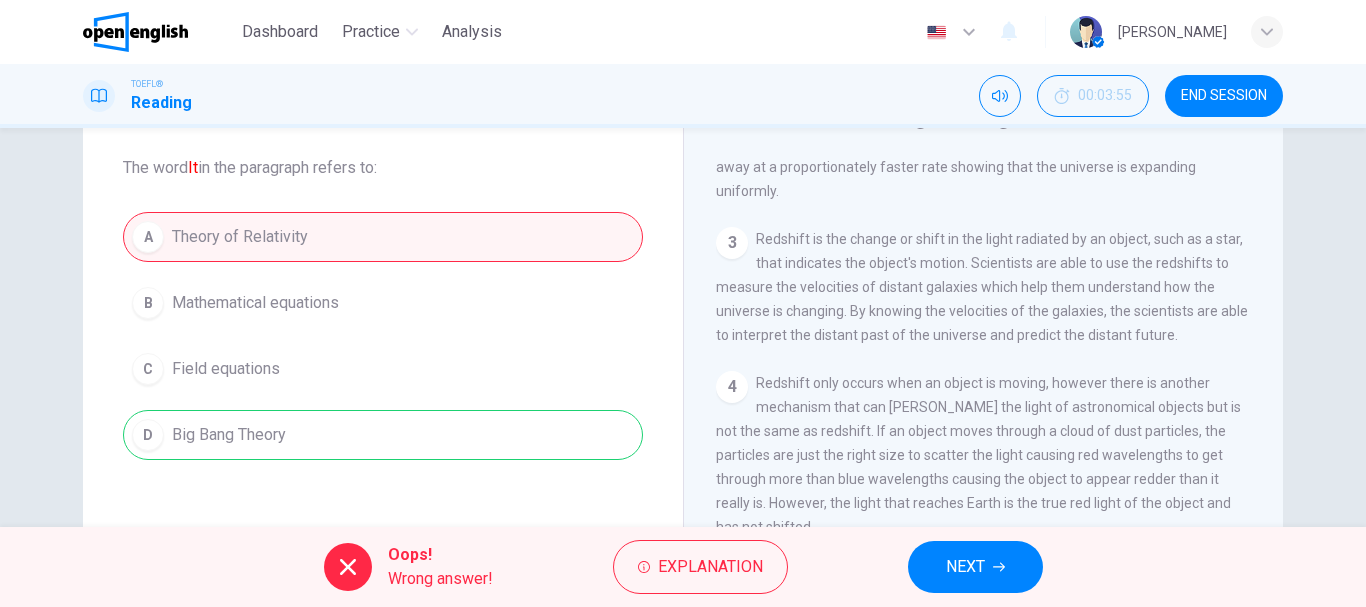 click on "A Theory of Relativity B Mathematical equations C Field equations D Big Bang Theory" at bounding box center (383, 336) 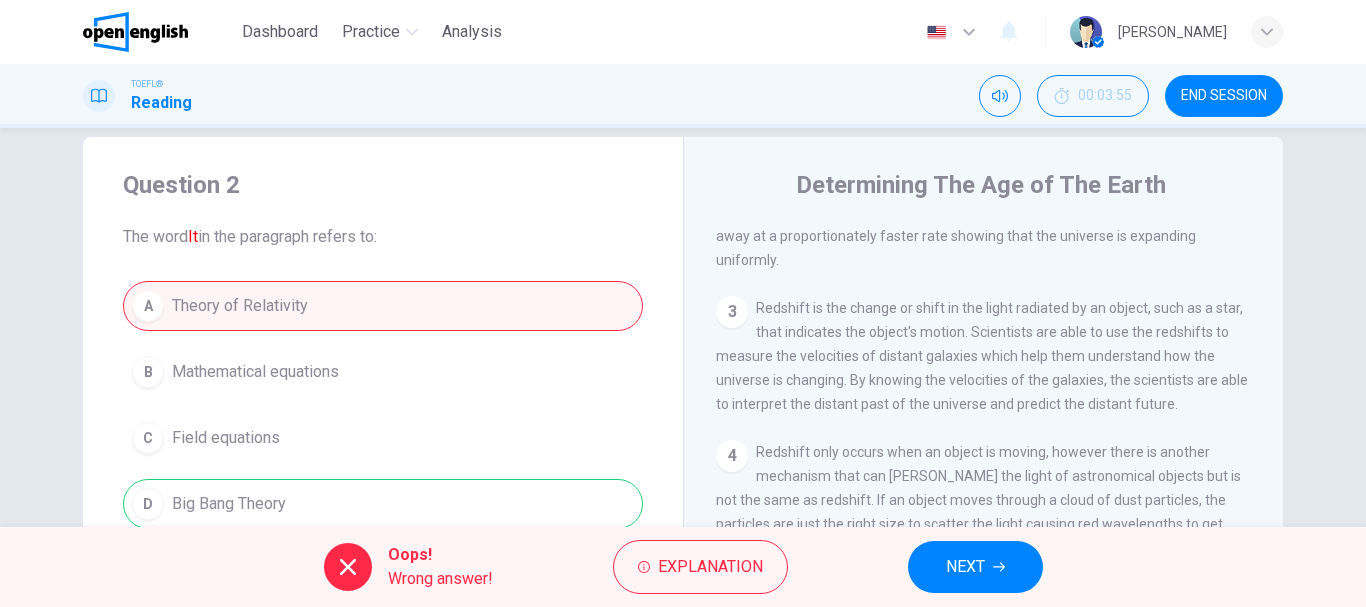 scroll, scrollTop: 0, scrollLeft: 0, axis: both 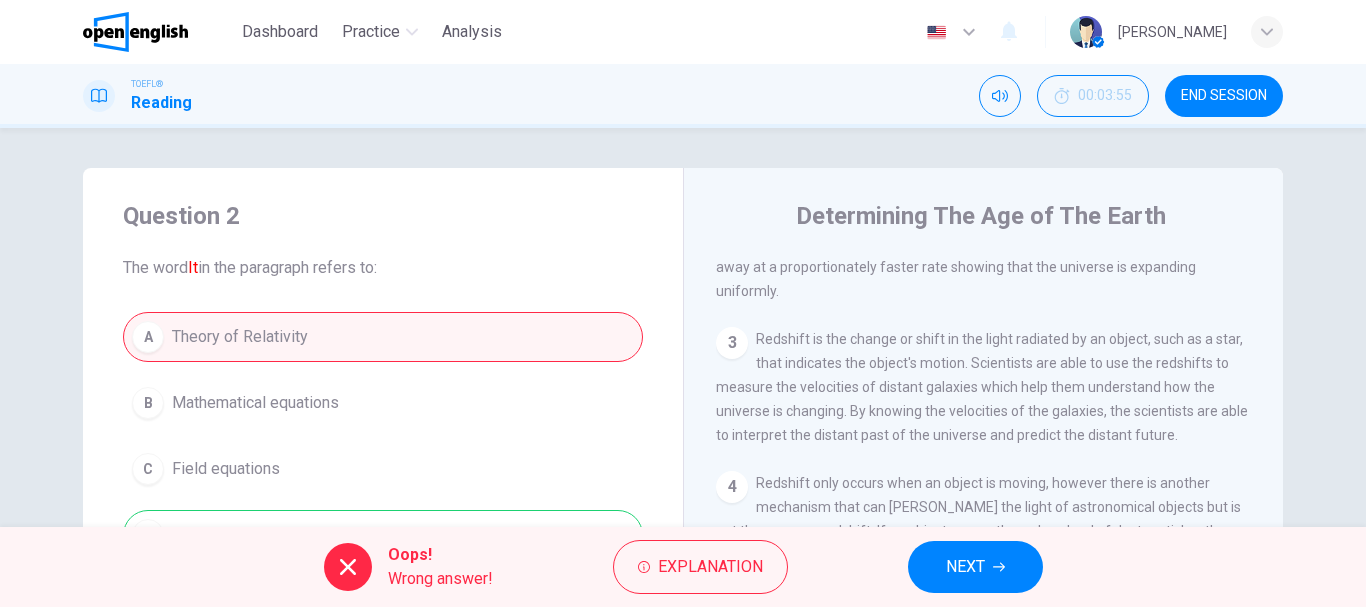 click on "The word  It  in the paragraph refers to:" at bounding box center [383, 268] 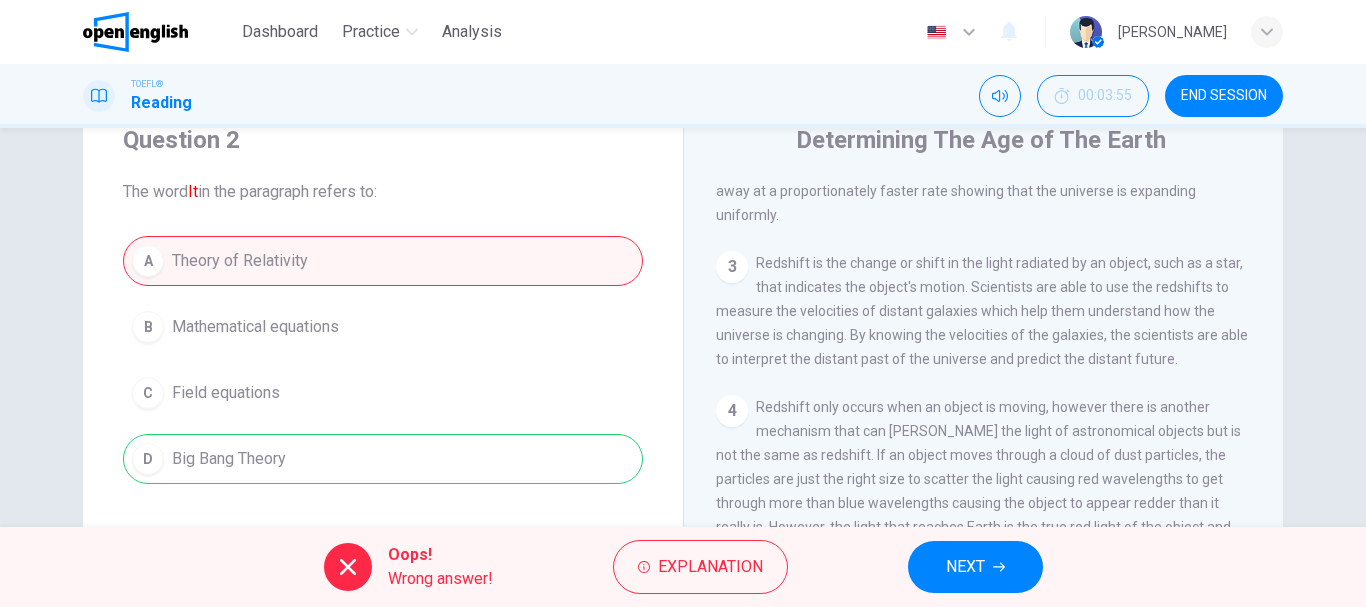 scroll, scrollTop: 200, scrollLeft: 0, axis: vertical 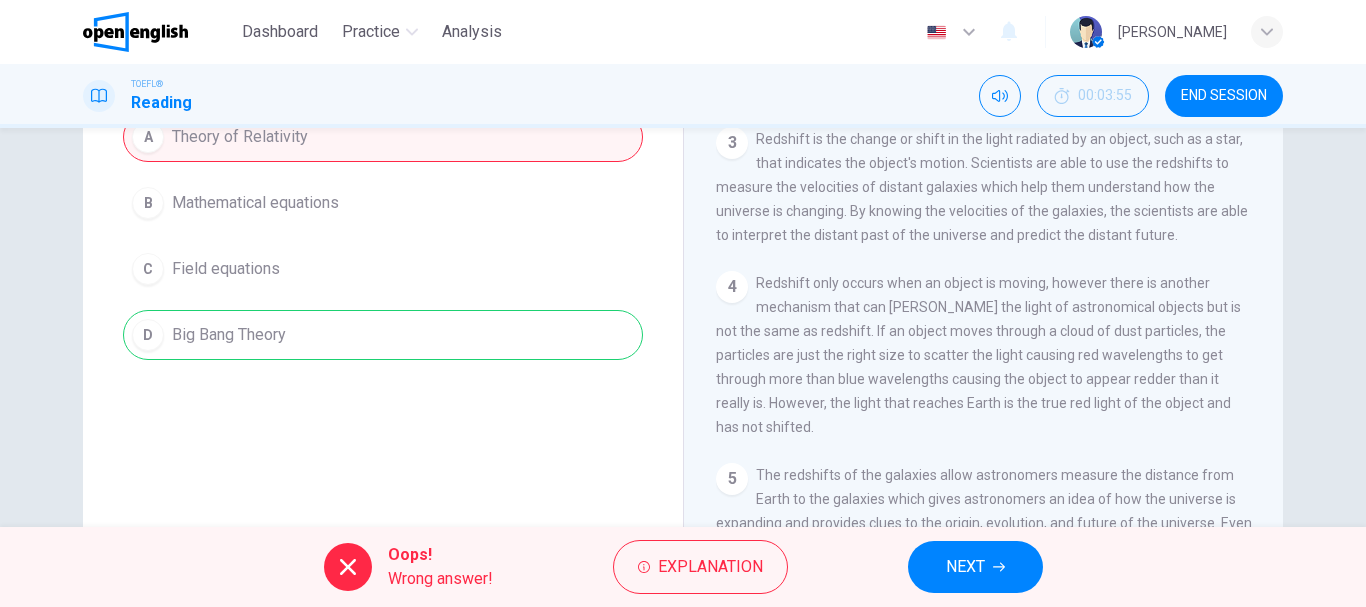 click on "A Theory of Relativity B Mathematical equations C Field equations D Big Bang Theory" at bounding box center [383, 236] 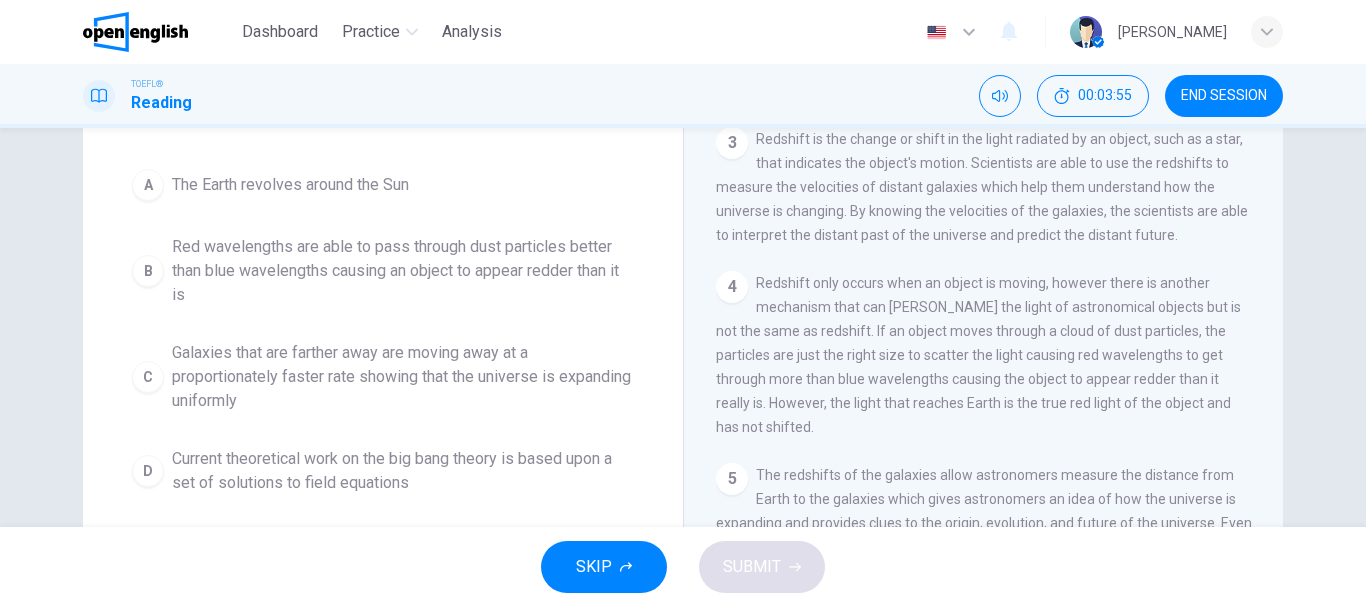 scroll, scrollTop: 248, scrollLeft: 0, axis: vertical 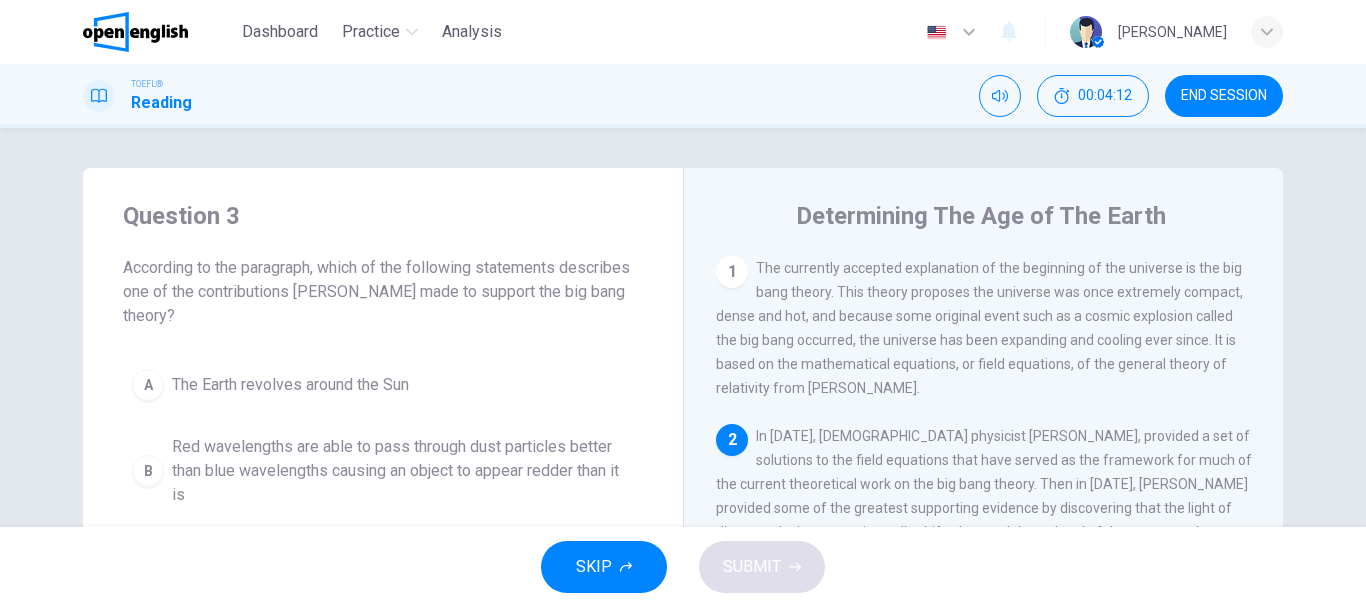 drag, startPoint x: 296, startPoint y: 293, endPoint x: 435, endPoint y: 293, distance: 139 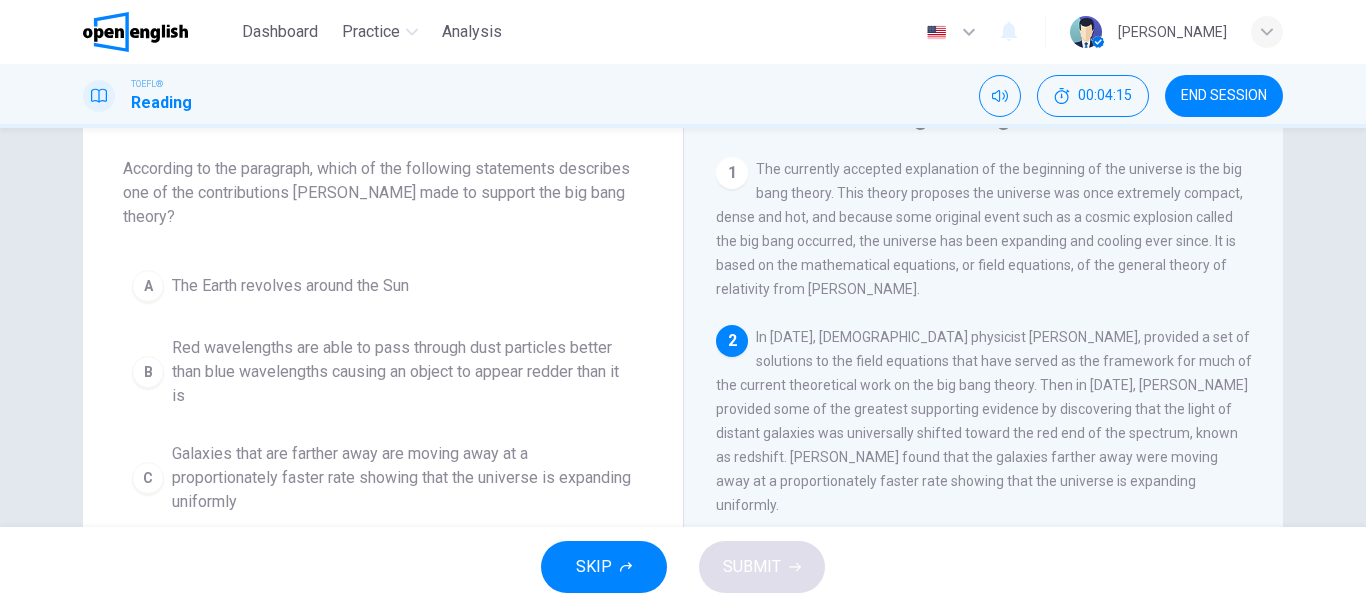 scroll, scrollTop: 100, scrollLeft: 0, axis: vertical 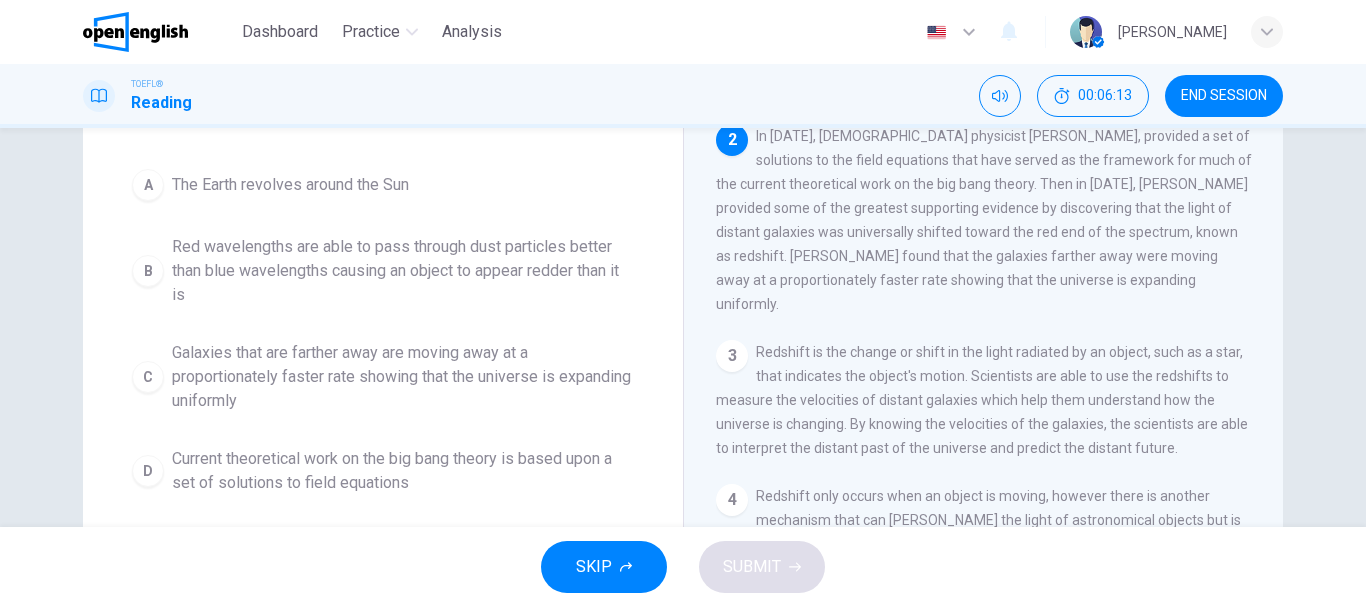 click on "Galaxies that are farther away are moving away at a proportionately faster rate showing that the universe is expanding uniformly" at bounding box center (403, 377) 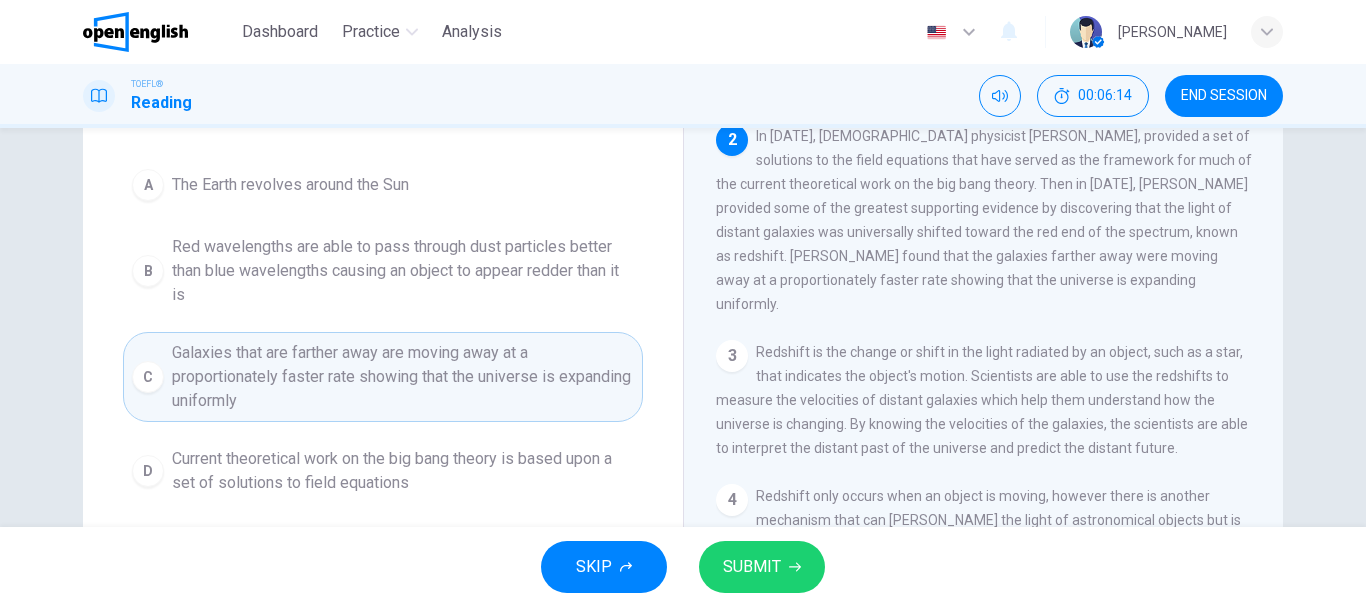 click on "SUBMIT" at bounding box center (752, 567) 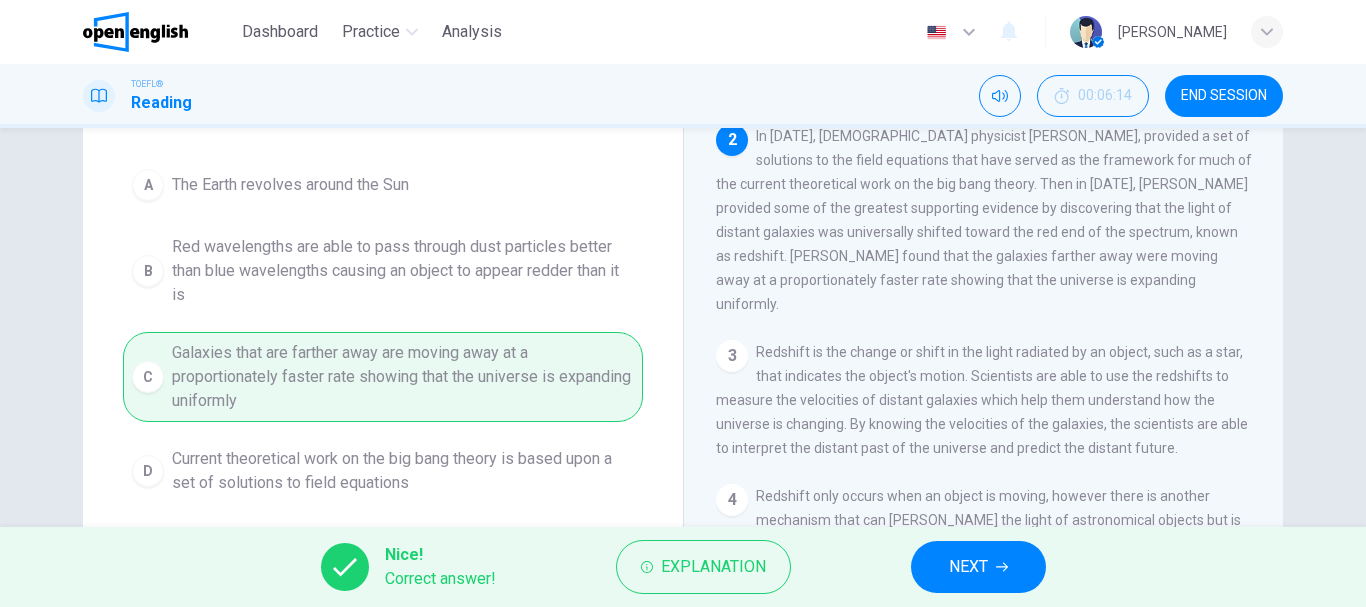 click on "NEXT" at bounding box center [978, 567] 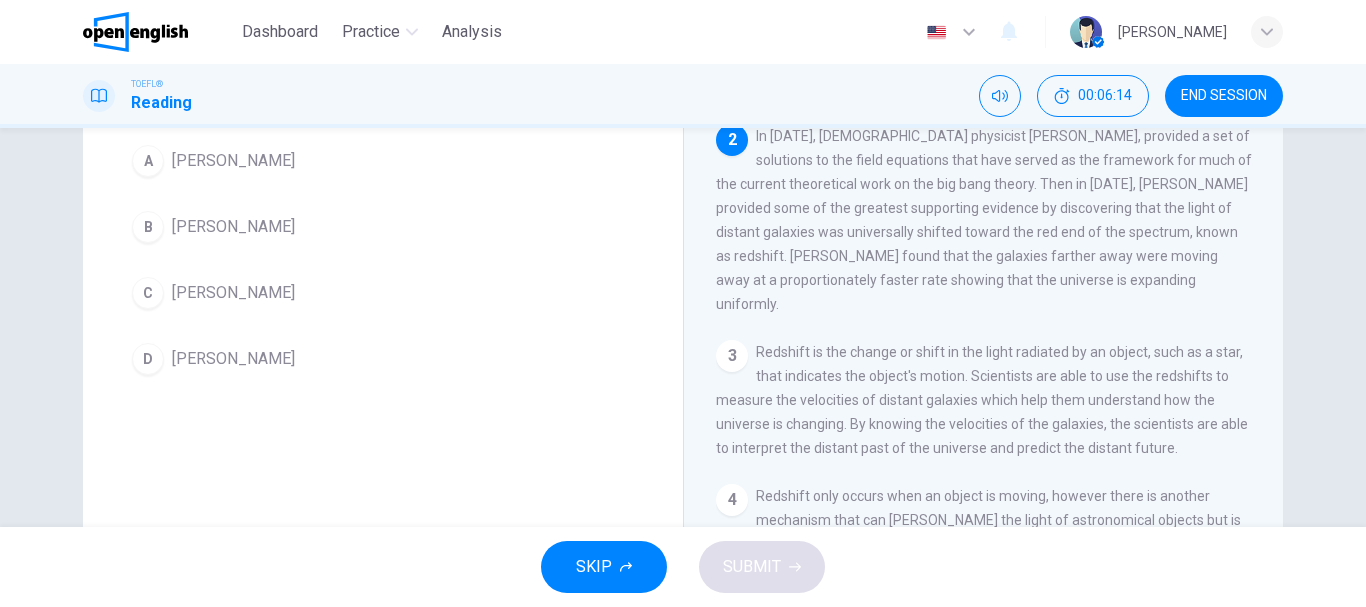 scroll, scrollTop: 176, scrollLeft: 0, axis: vertical 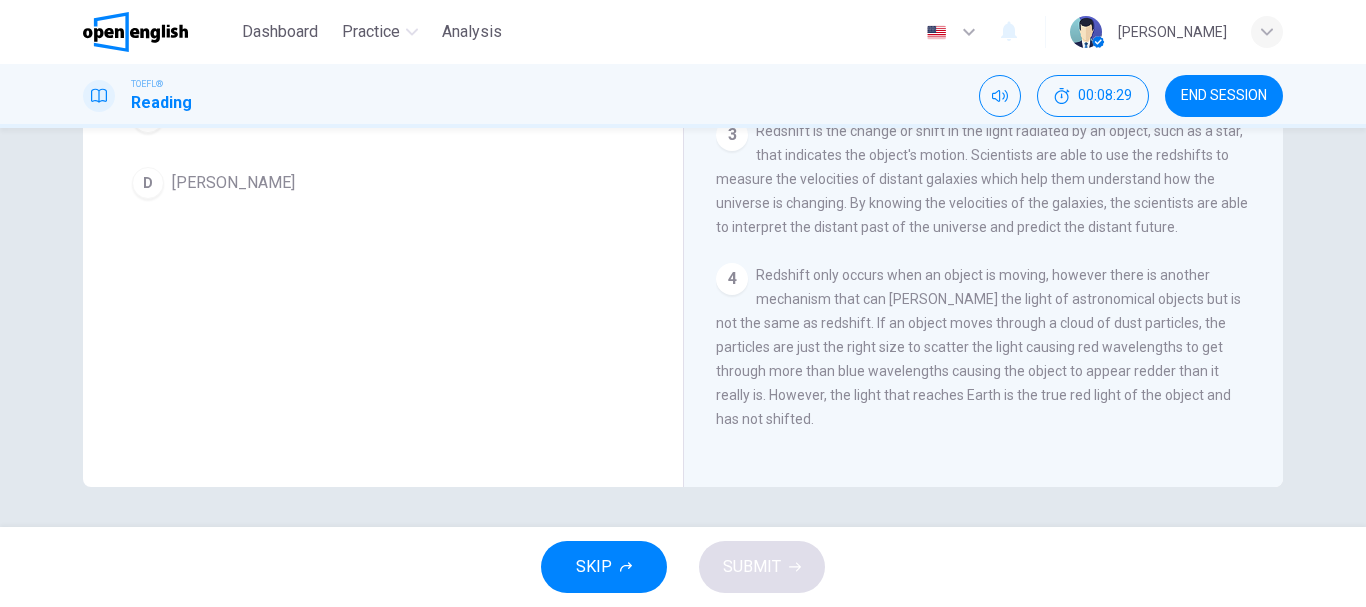 drag, startPoint x: 754, startPoint y: 268, endPoint x: 894, endPoint y: 274, distance: 140.12851 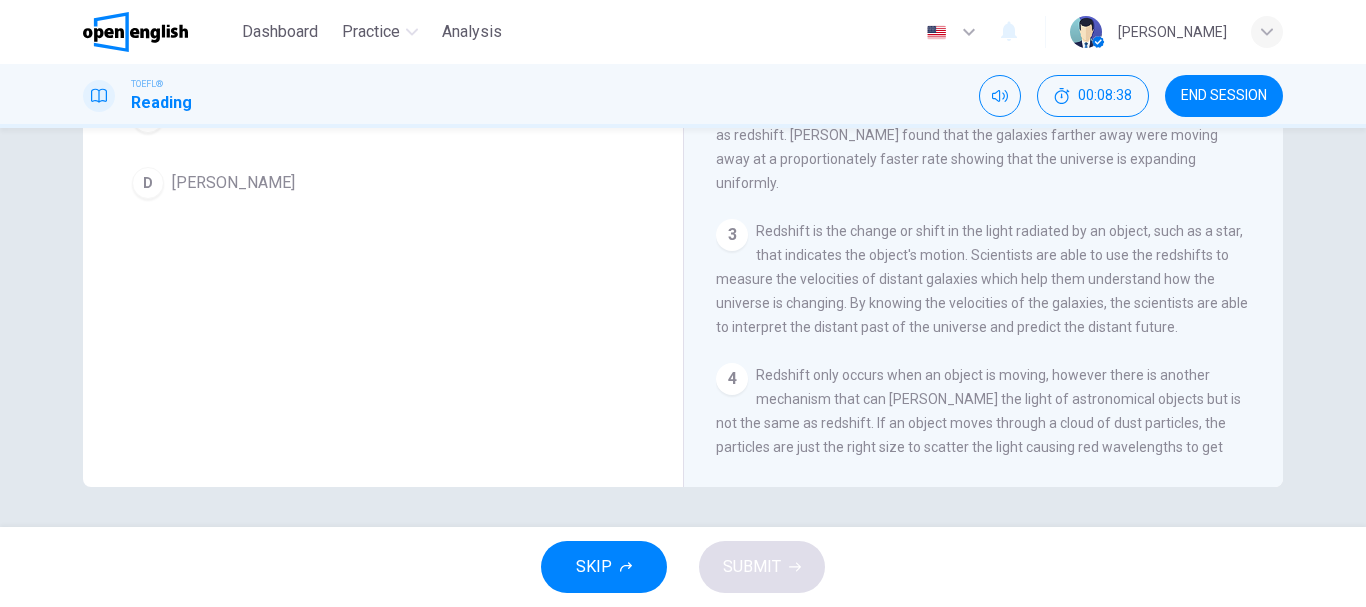 scroll, scrollTop: 0, scrollLeft: 0, axis: both 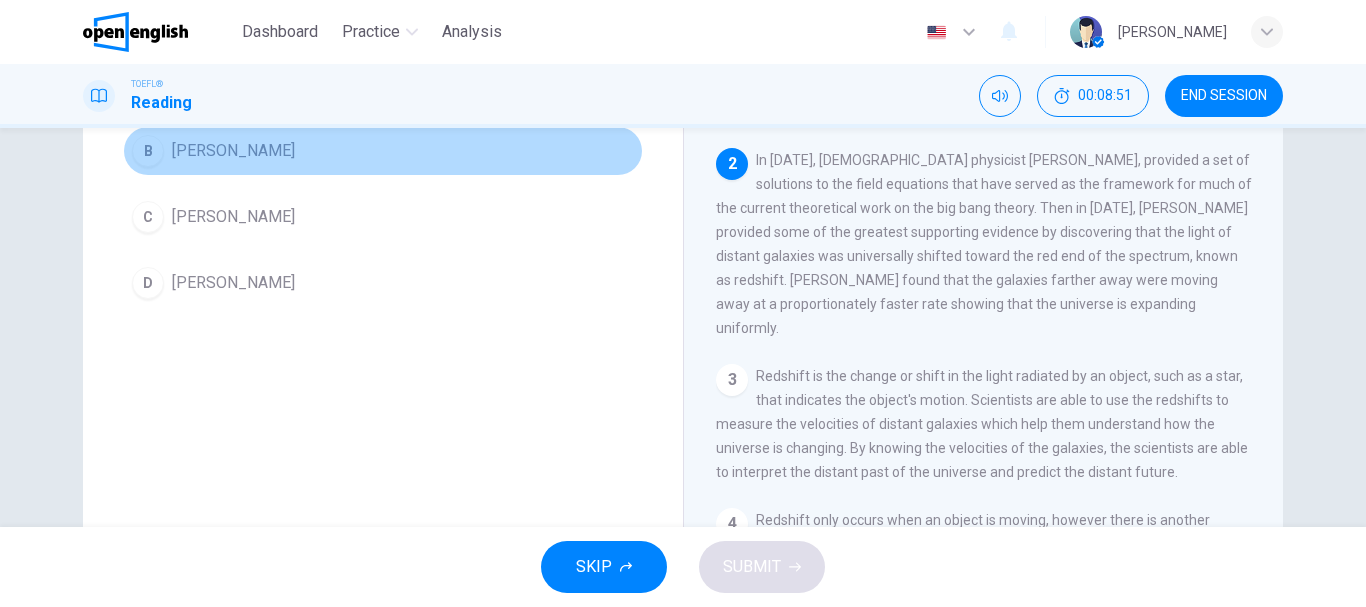 click on "[PERSON_NAME]" at bounding box center [233, 151] 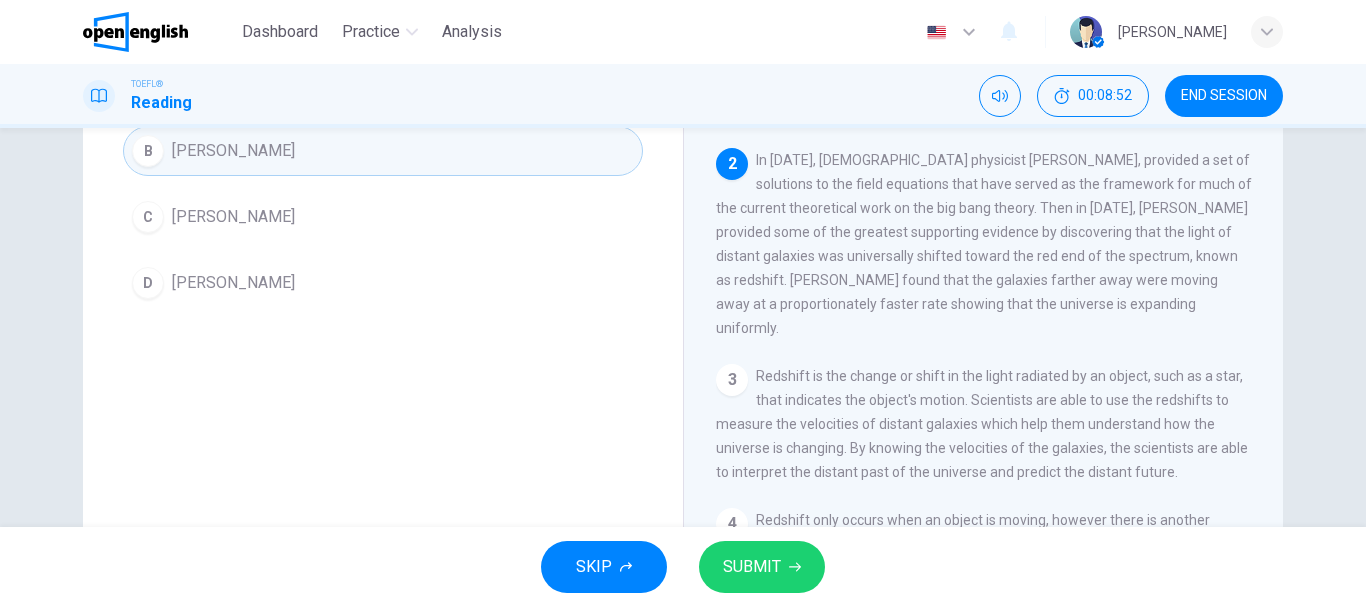 click on "SUBMIT" at bounding box center [752, 567] 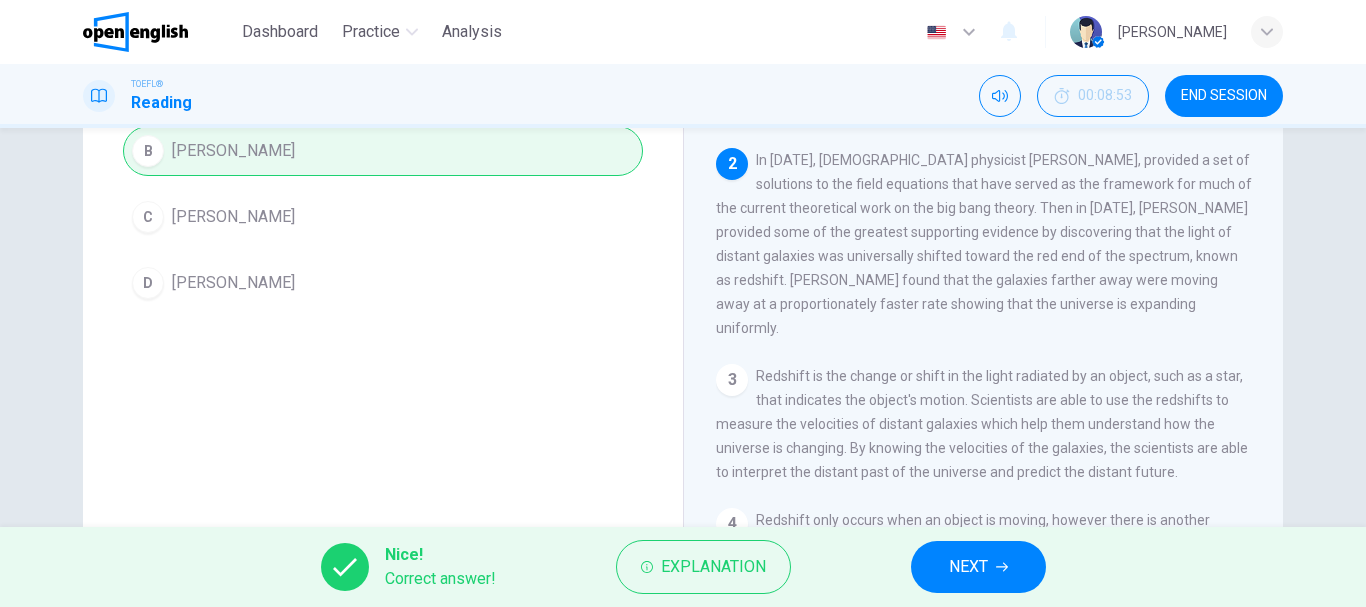 click on "NEXT" at bounding box center (978, 567) 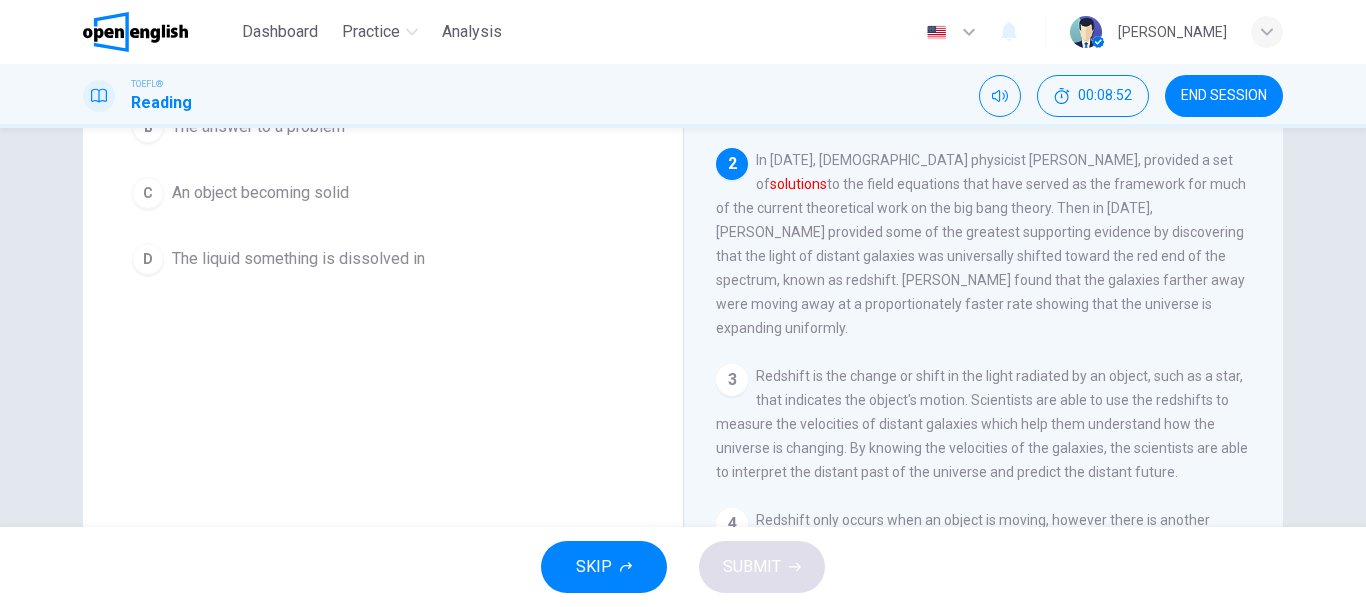 scroll, scrollTop: 252, scrollLeft: 0, axis: vertical 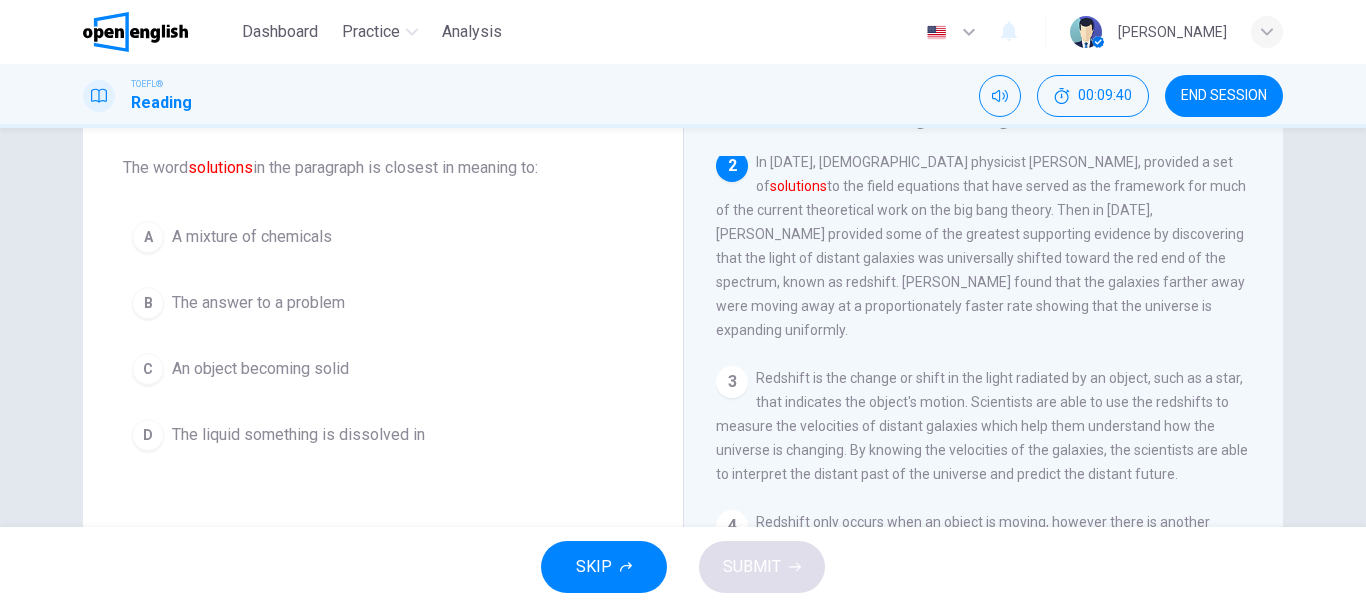 click on "The answer to a problem" at bounding box center [258, 303] 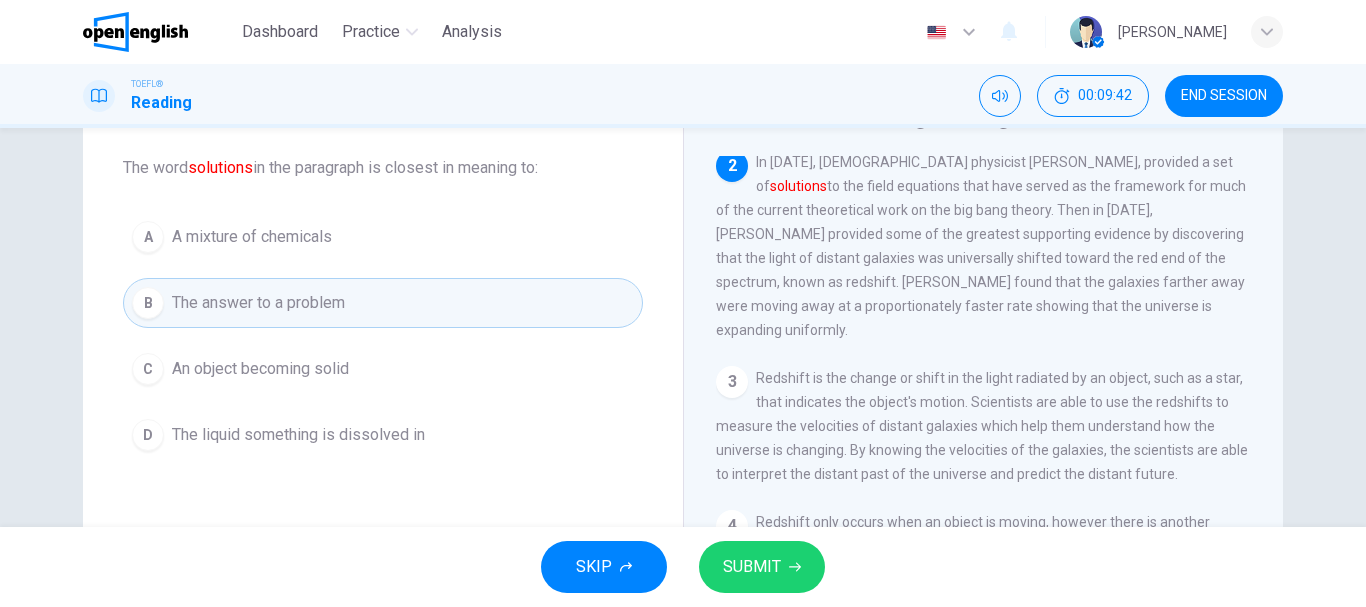 click on "SUBMIT" at bounding box center (762, 567) 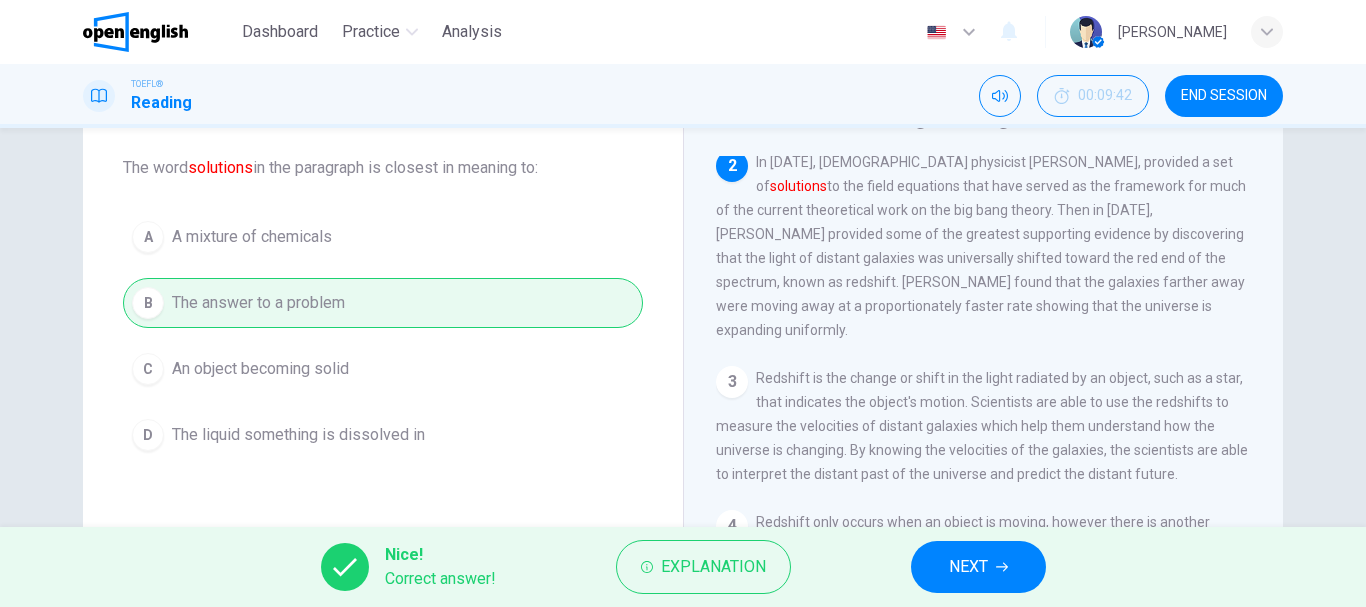 click on "NEXT" at bounding box center [968, 567] 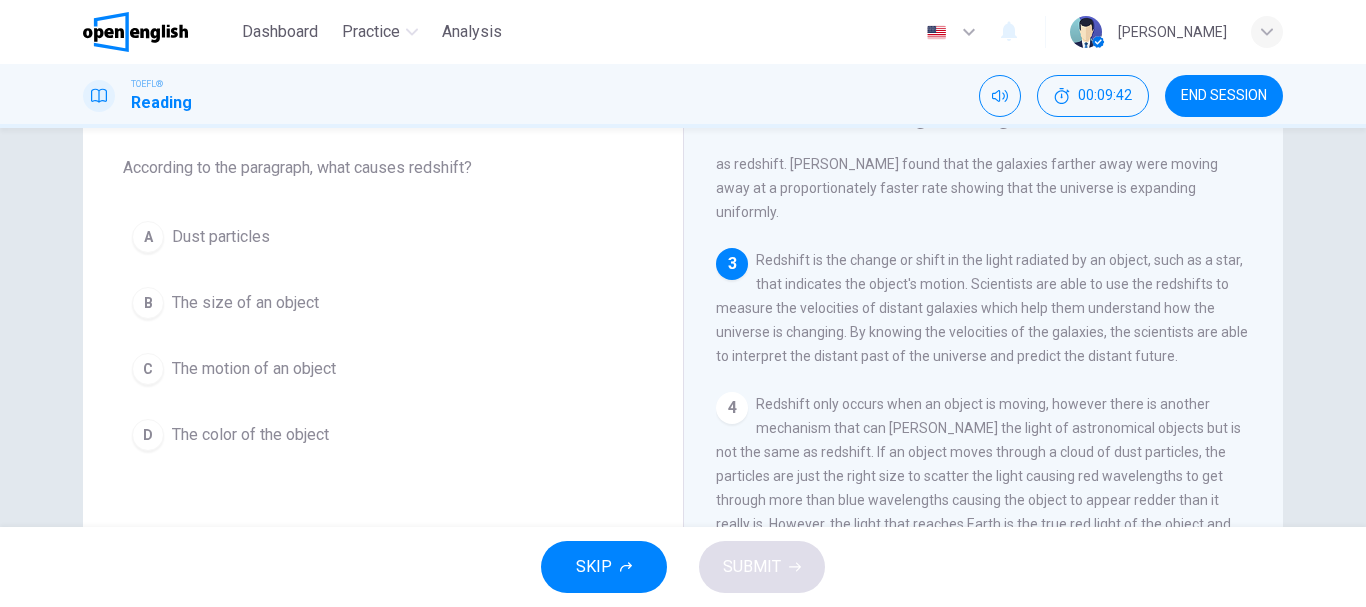 scroll, scrollTop: 345, scrollLeft: 0, axis: vertical 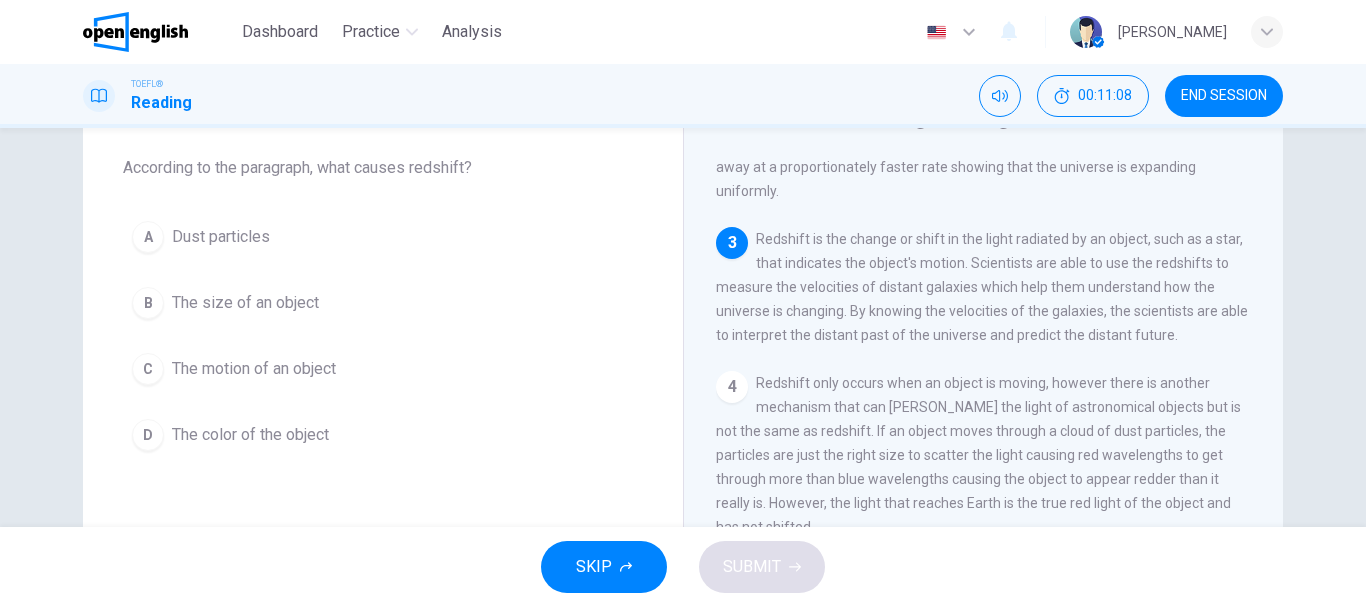 click on "A Dust particles" at bounding box center (383, 237) 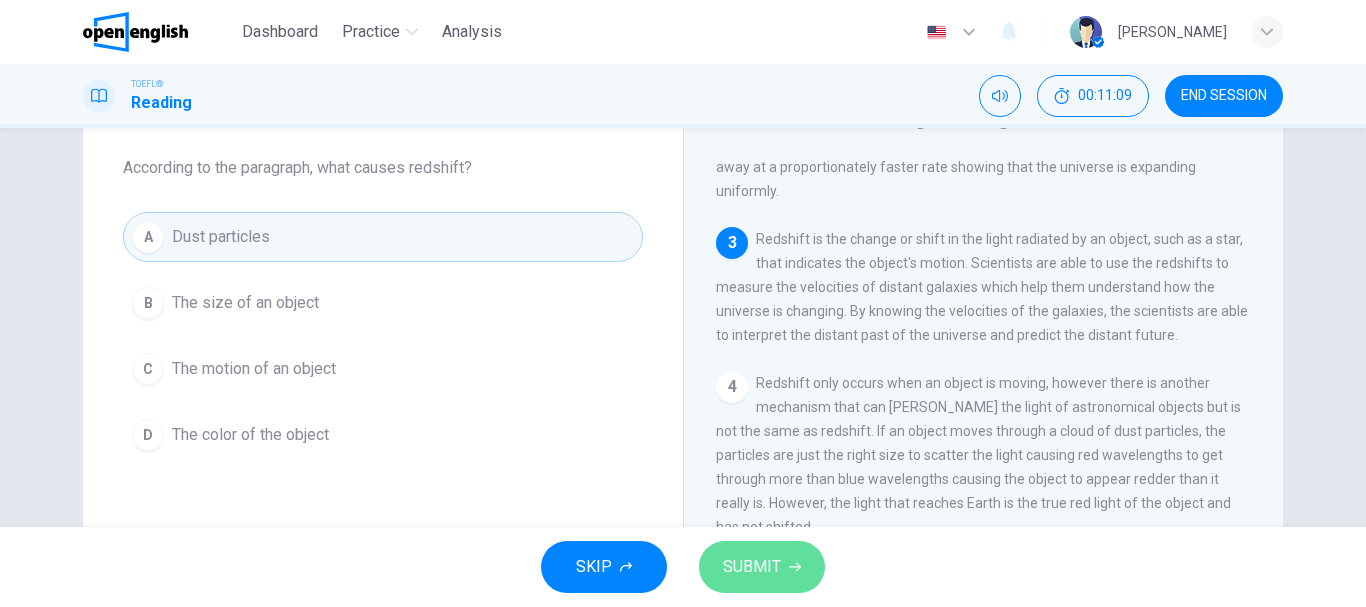click on "SUBMIT" at bounding box center (752, 567) 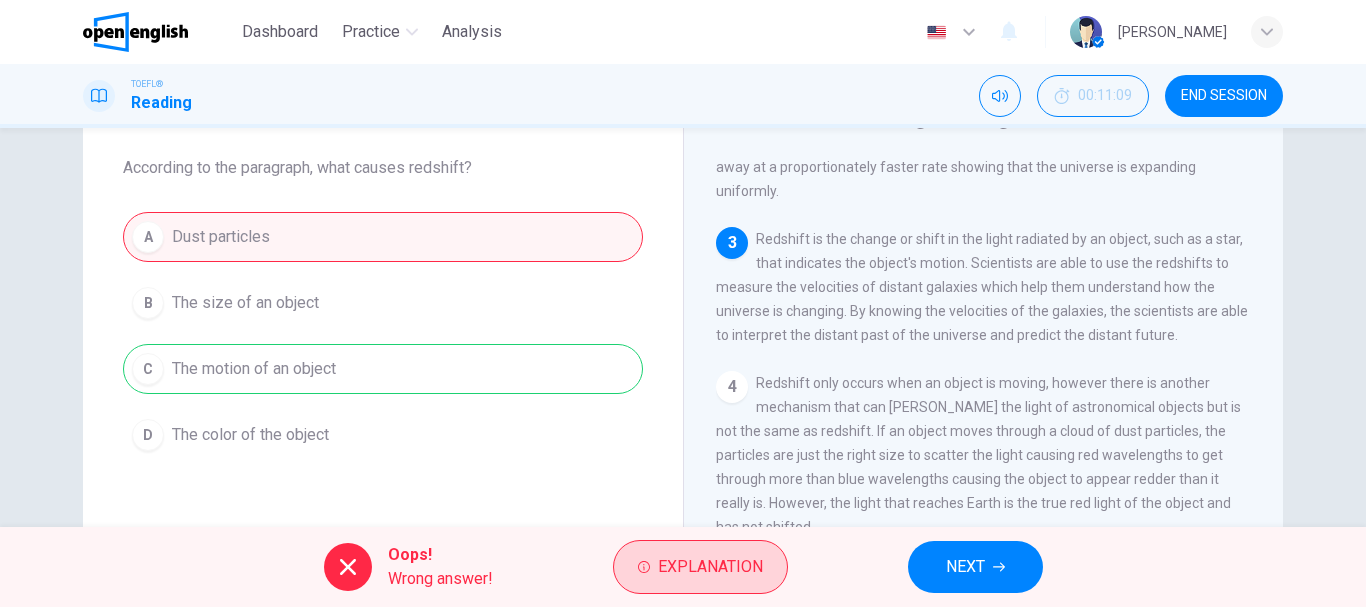 click on "Explanation" at bounding box center (710, 567) 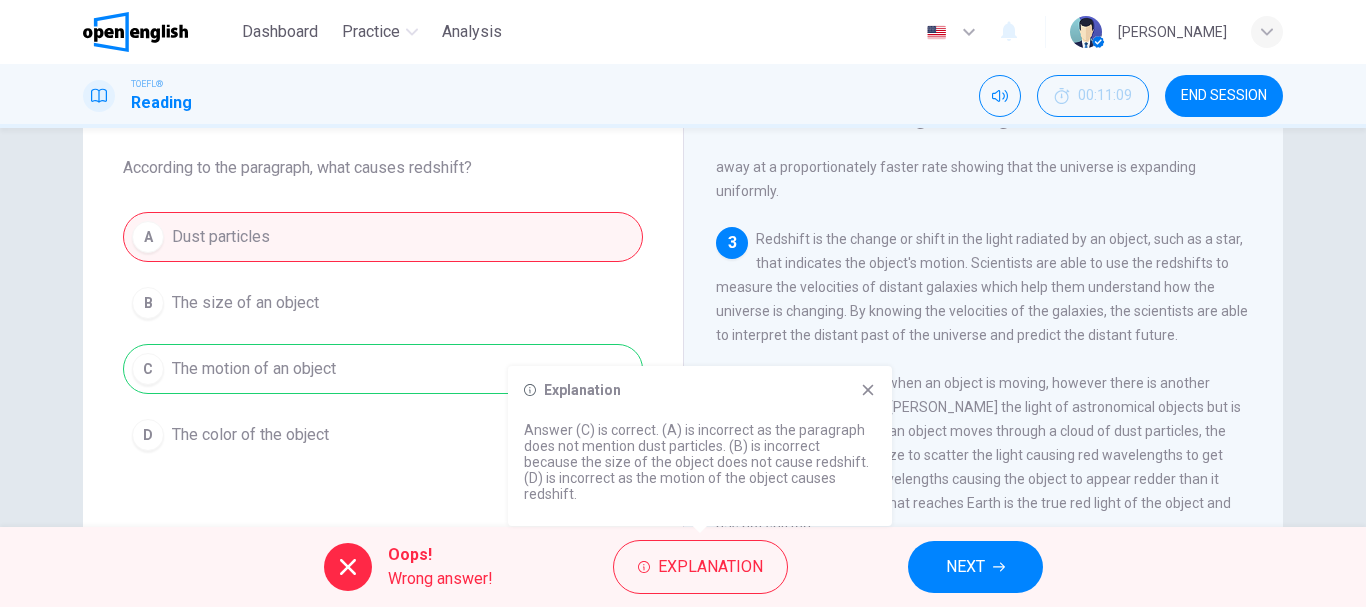 click on "A Dust particles B The size of an object C The motion of an object D The color of the object" at bounding box center [383, 336] 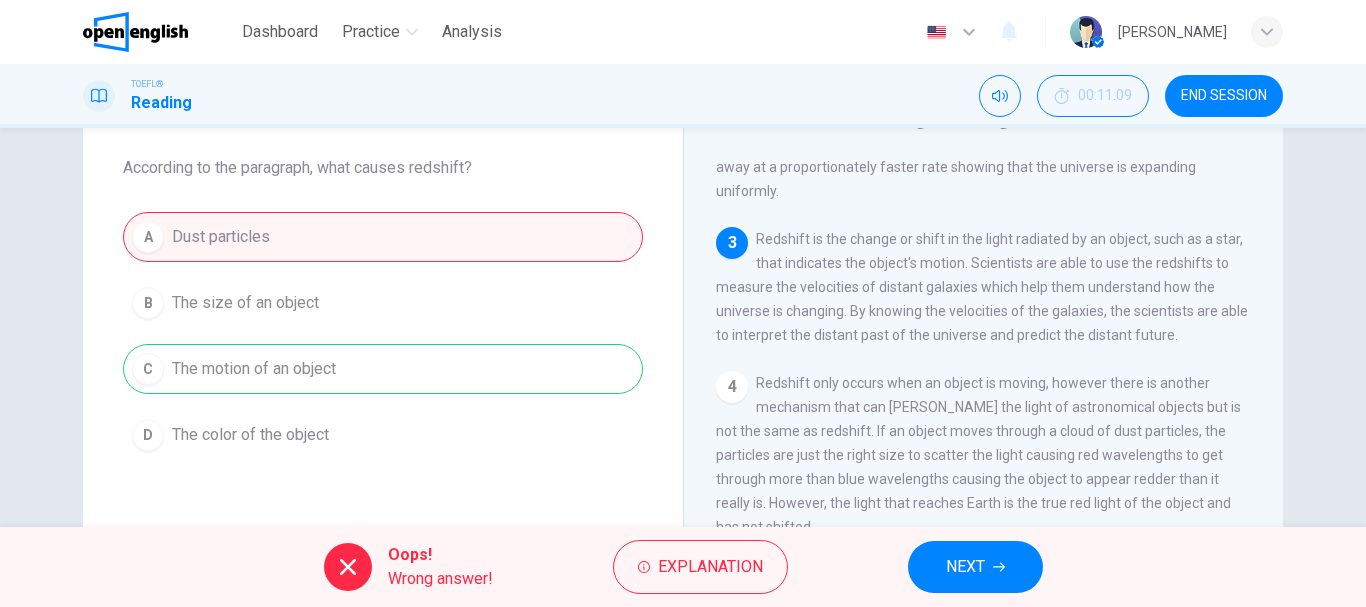click 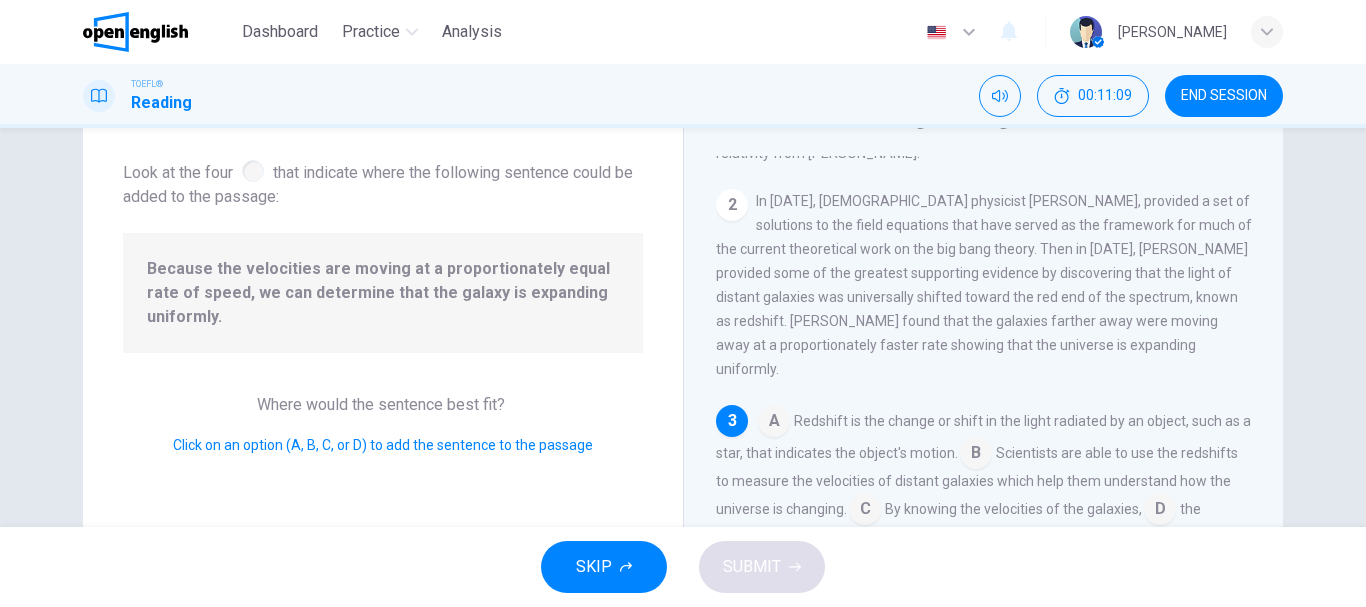 scroll, scrollTop: 166, scrollLeft: 0, axis: vertical 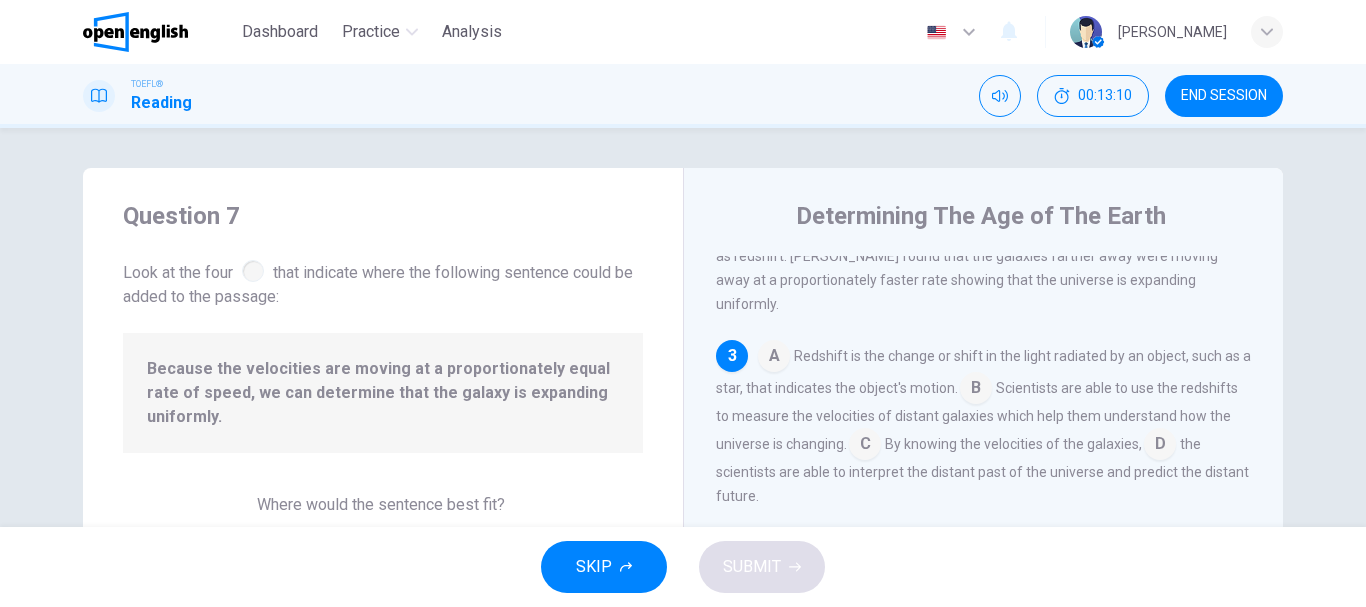 click at bounding box center (253, 271) 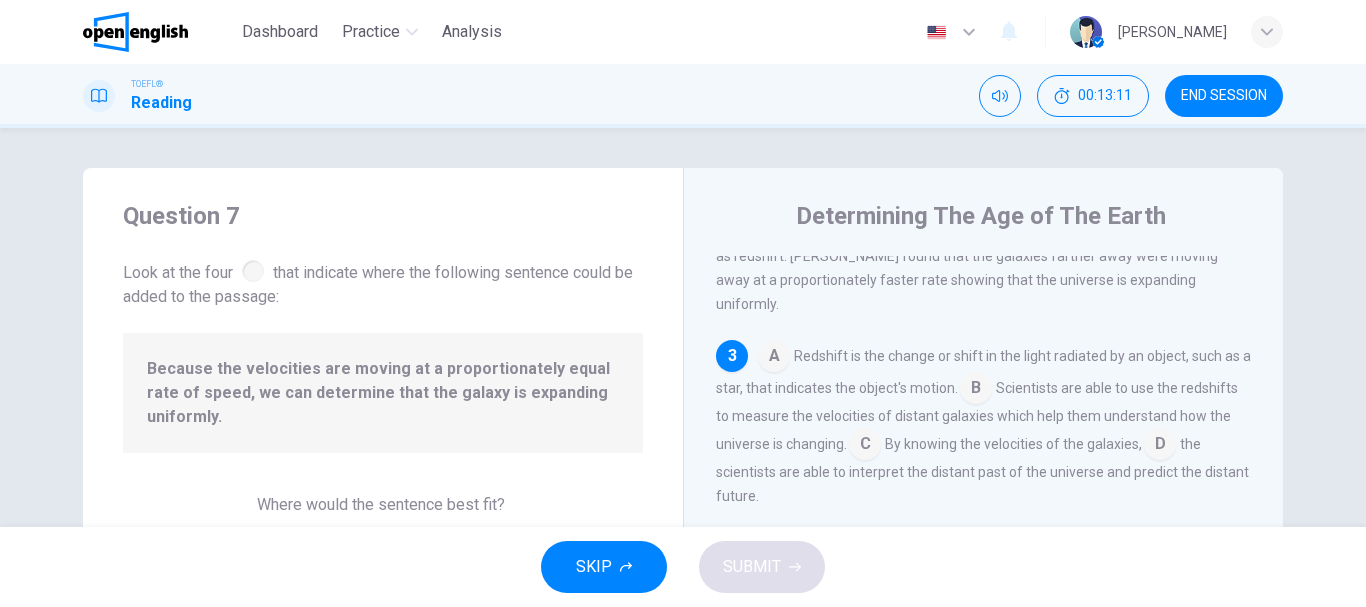 click at bounding box center (253, 271) 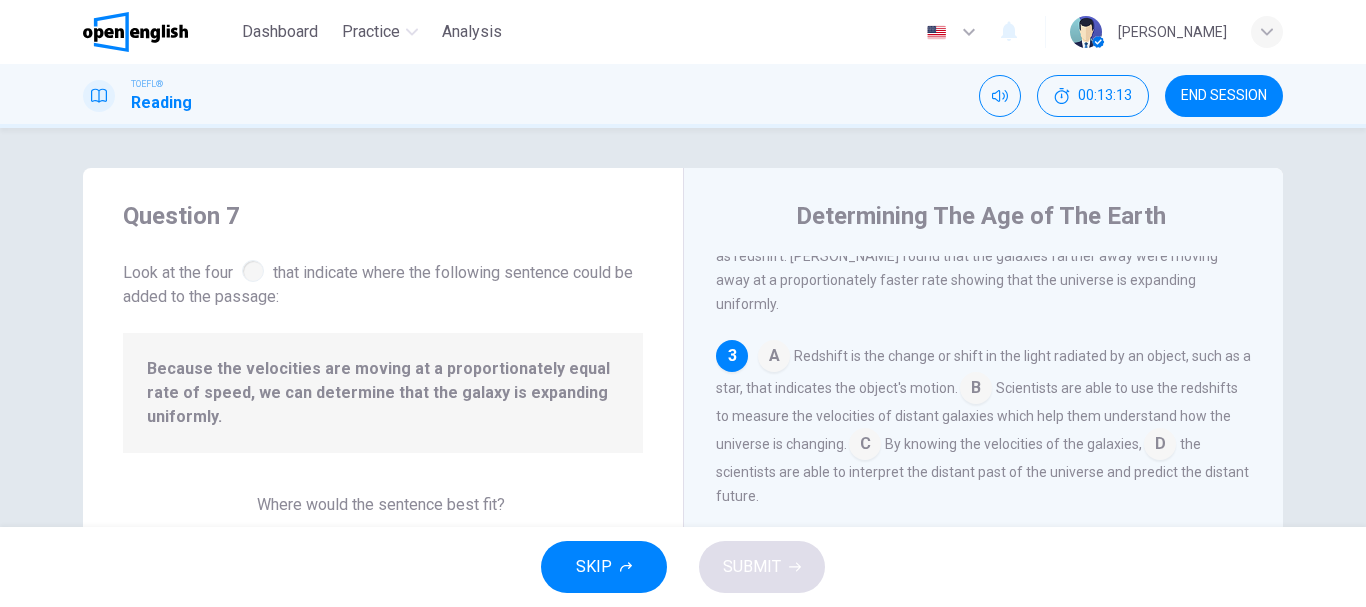 click on "3" at bounding box center (732, 356) 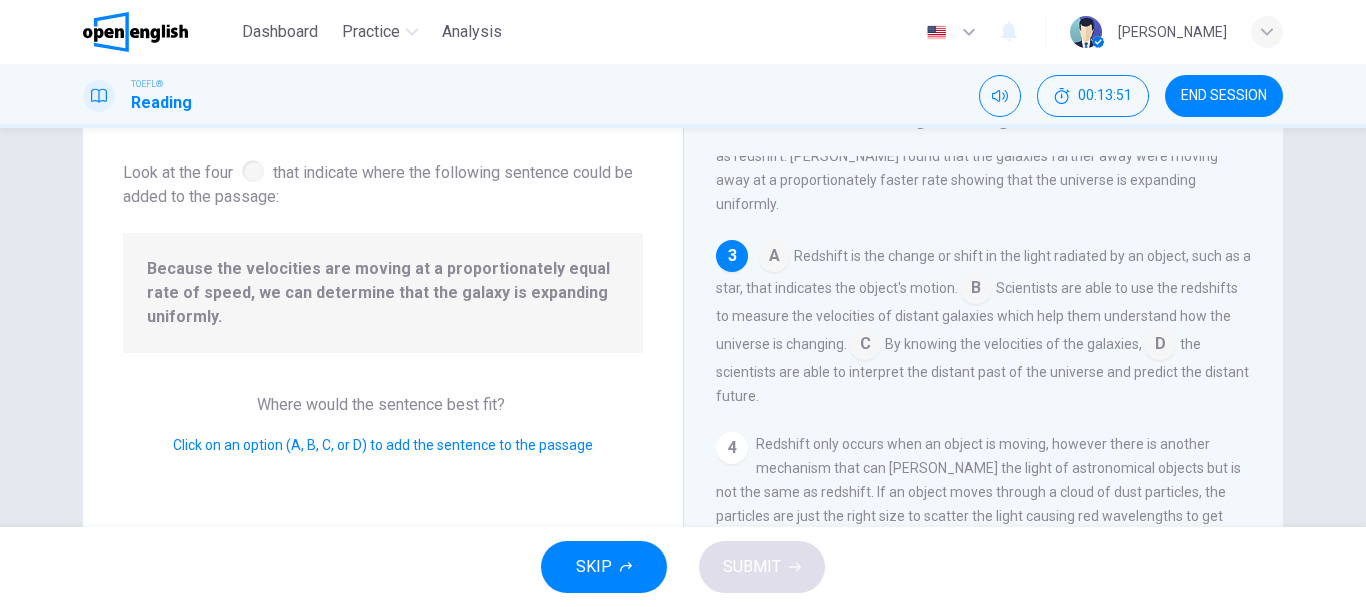 scroll, scrollTop: 200, scrollLeft: 0, axis: vertical 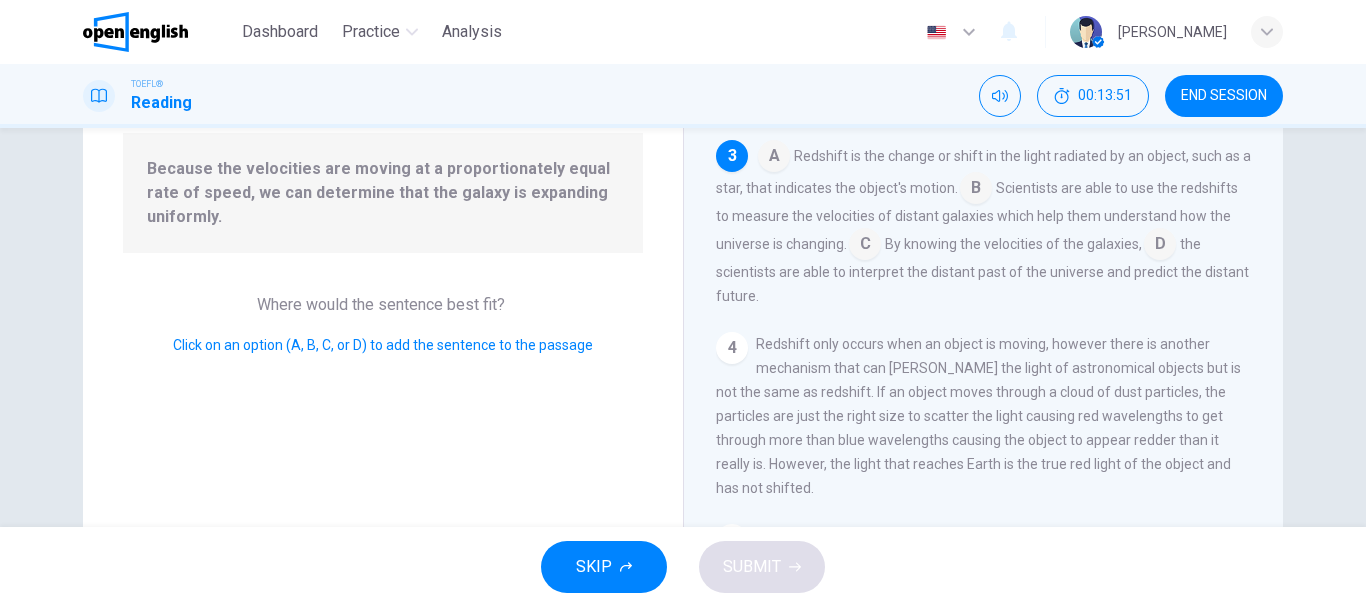 click on "Click on an option (A, B, C, or D) to add the sentence to the passage" at bounding box center [383, 345] 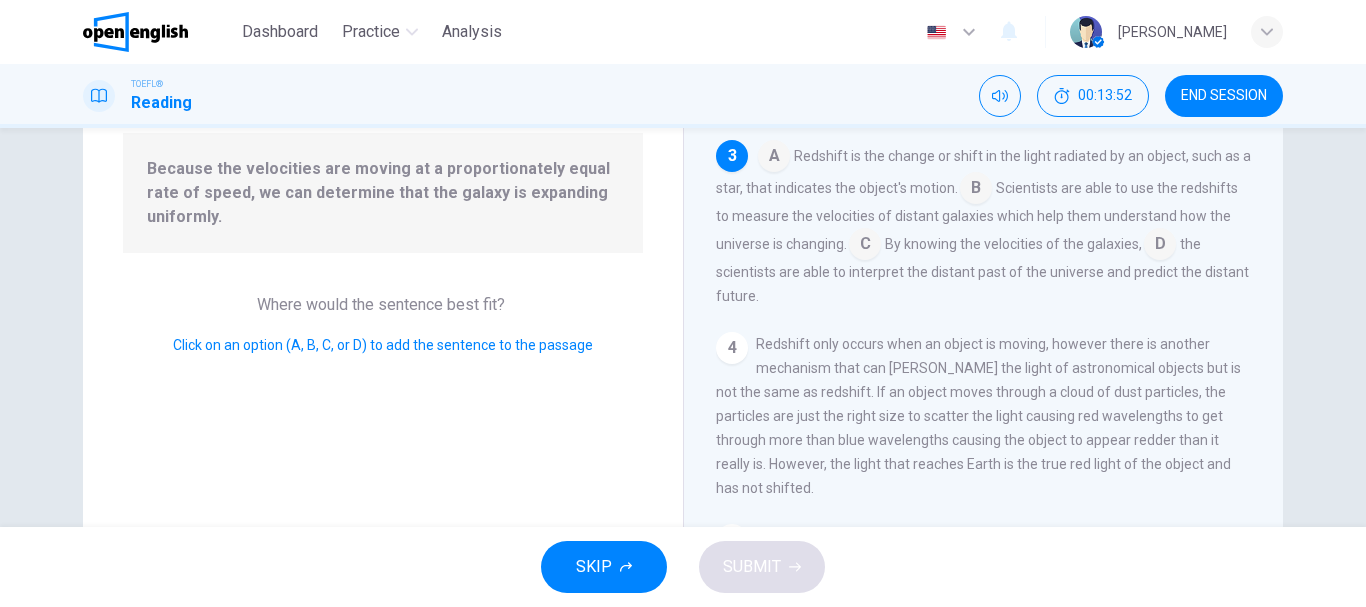 click on "Click on an option (A, B, C, or D) to add the sentence to the passage" at bounding box center [383, 345] 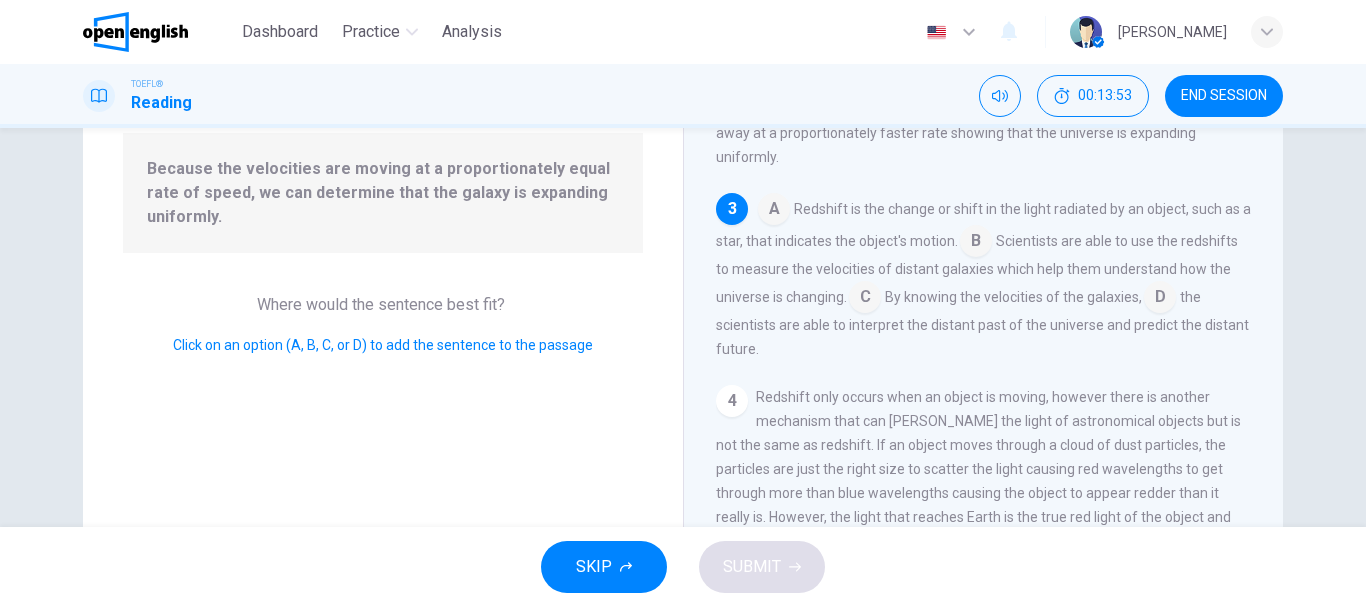 scroll, scrollTop: 200, scrollLeft: 0, axis: vertical 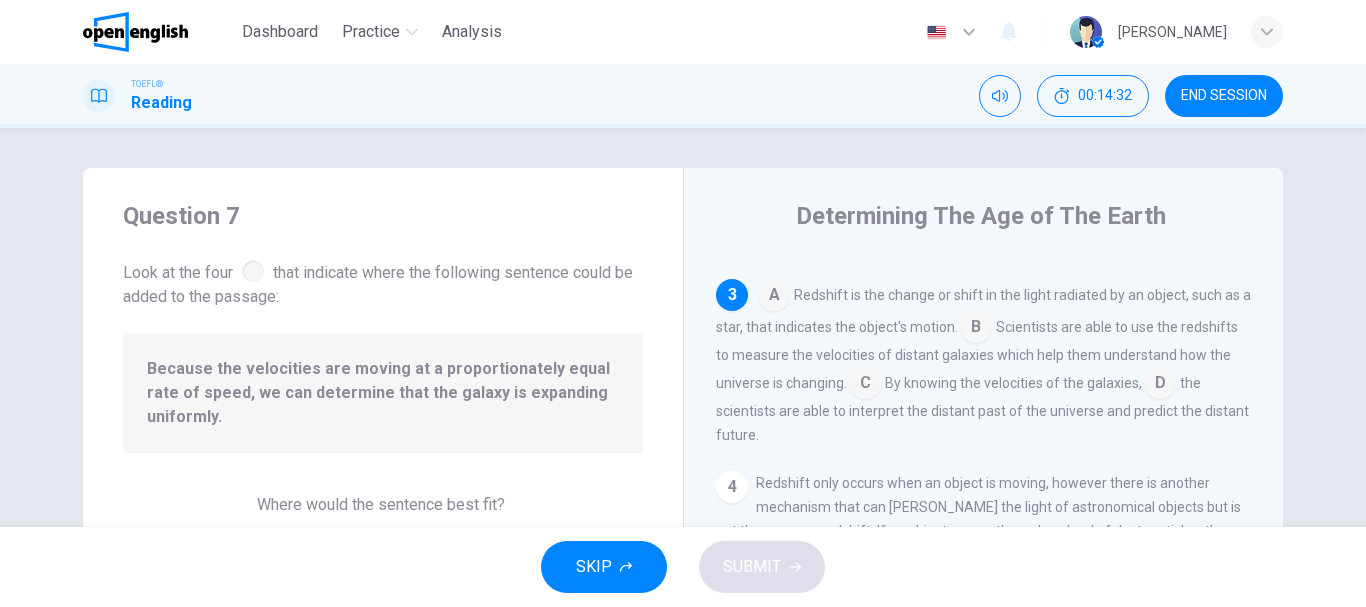 click on "Look at the four     that indicate where the following sentence could be added to the passage:" at bounding box center (383, 282) 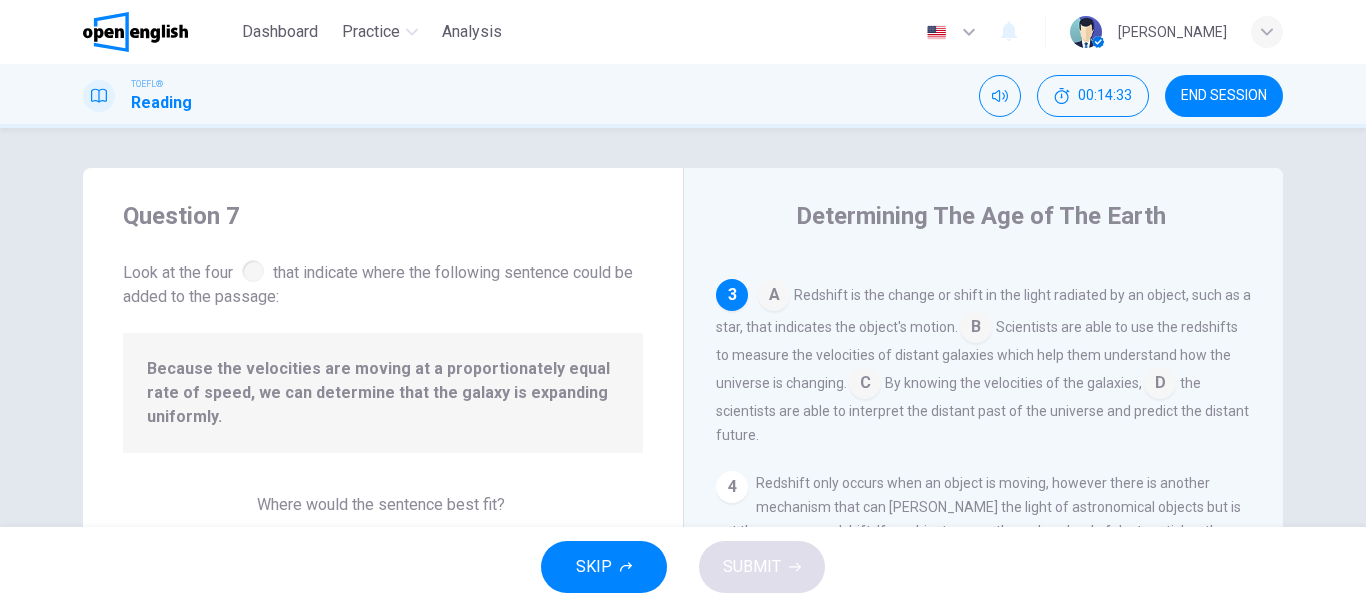scroll, scrollTop: 100, scrollLeft: 0, axis: vertical 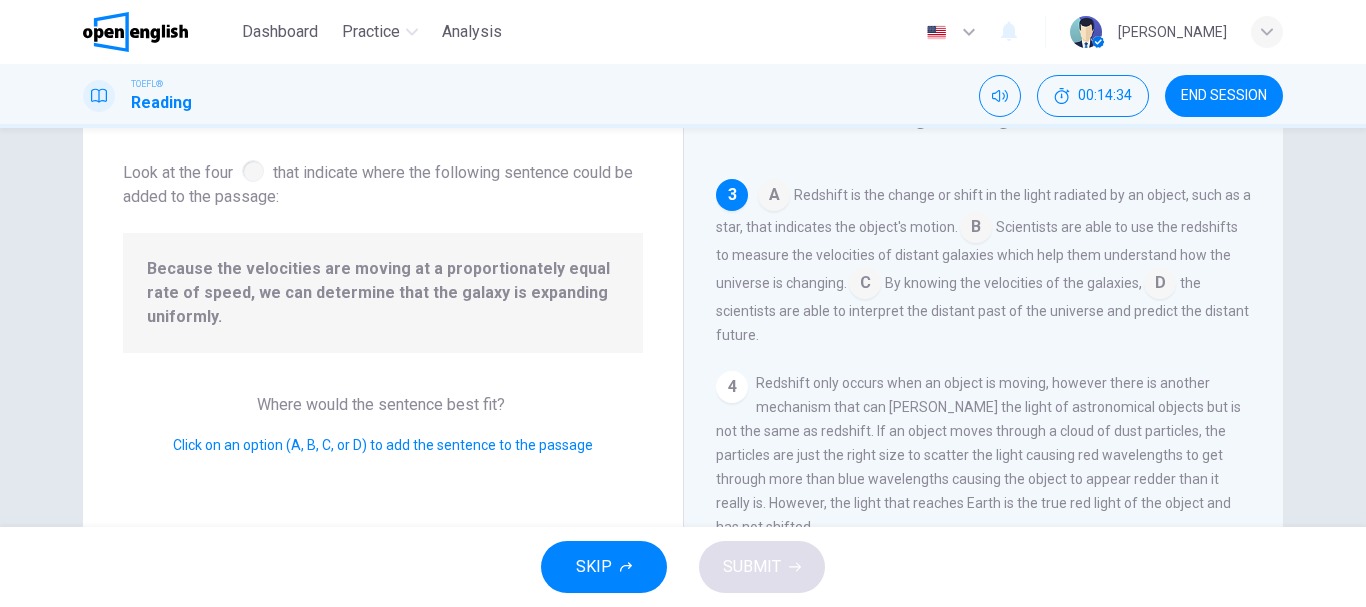 click on "Scientists are able to use the redshifts to measure the velocities of distant galaxies which help them understand how the universe is changing." at bounding box center (977, 255) 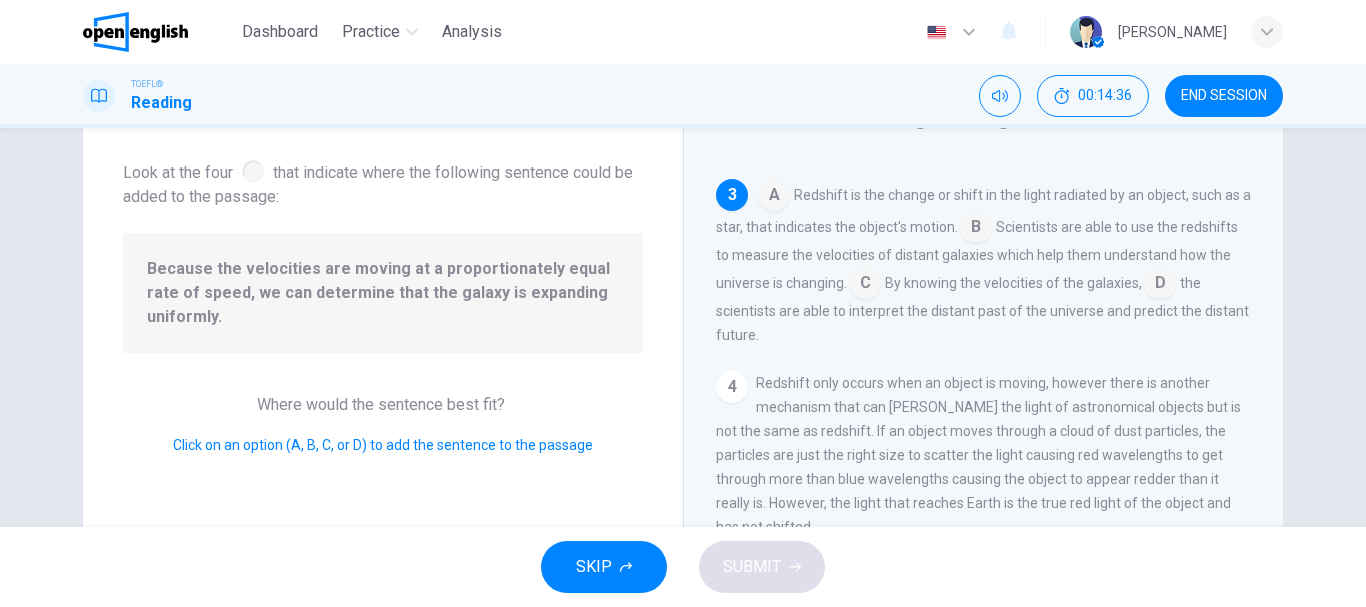 click at bounding box center [1160, 285] 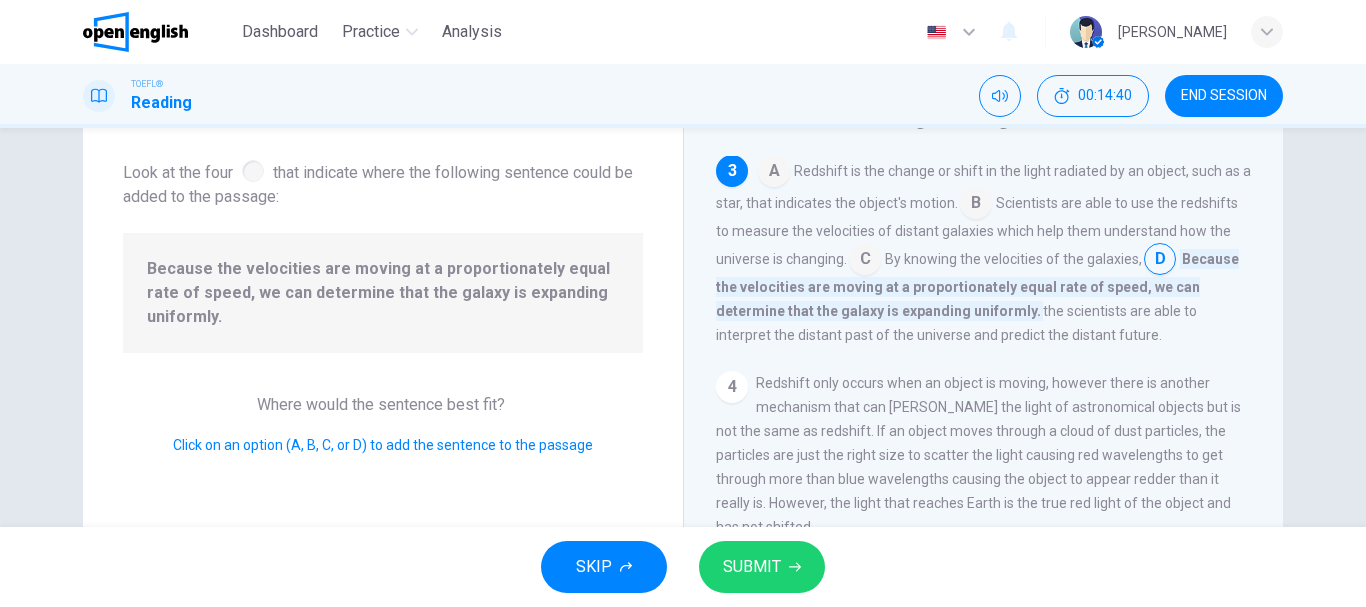 click on "SUBMIT" at bounding box center (762, 567) 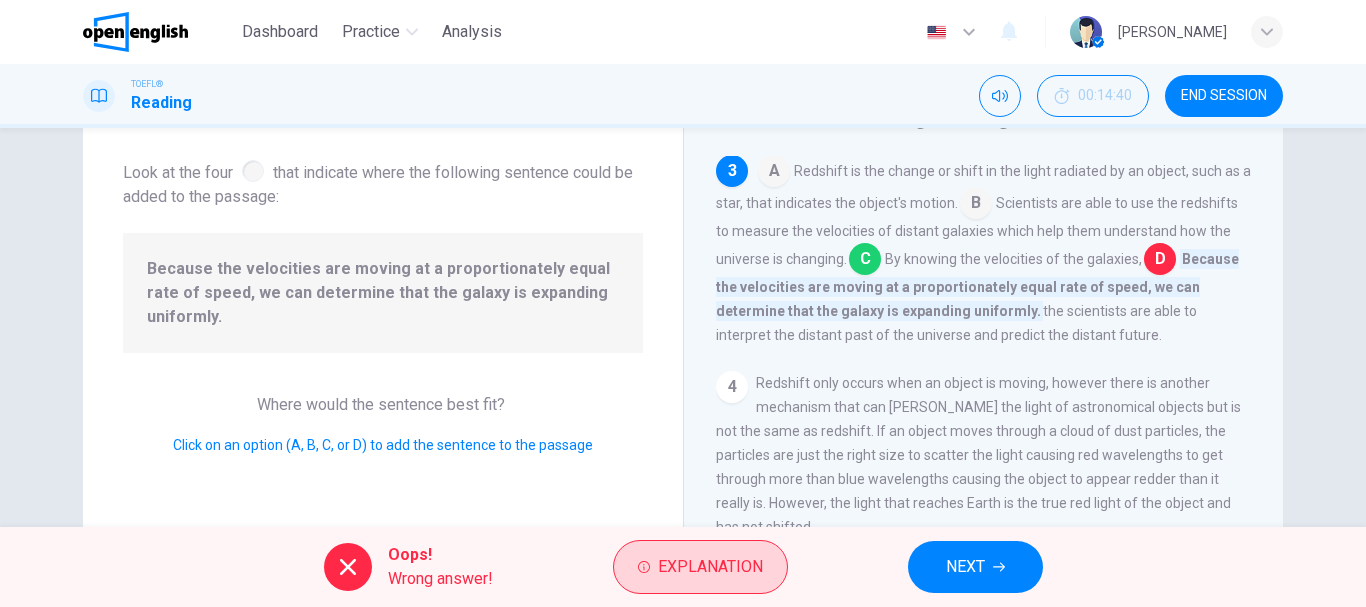 click on "Explanation" at bounding box center (710, 567) 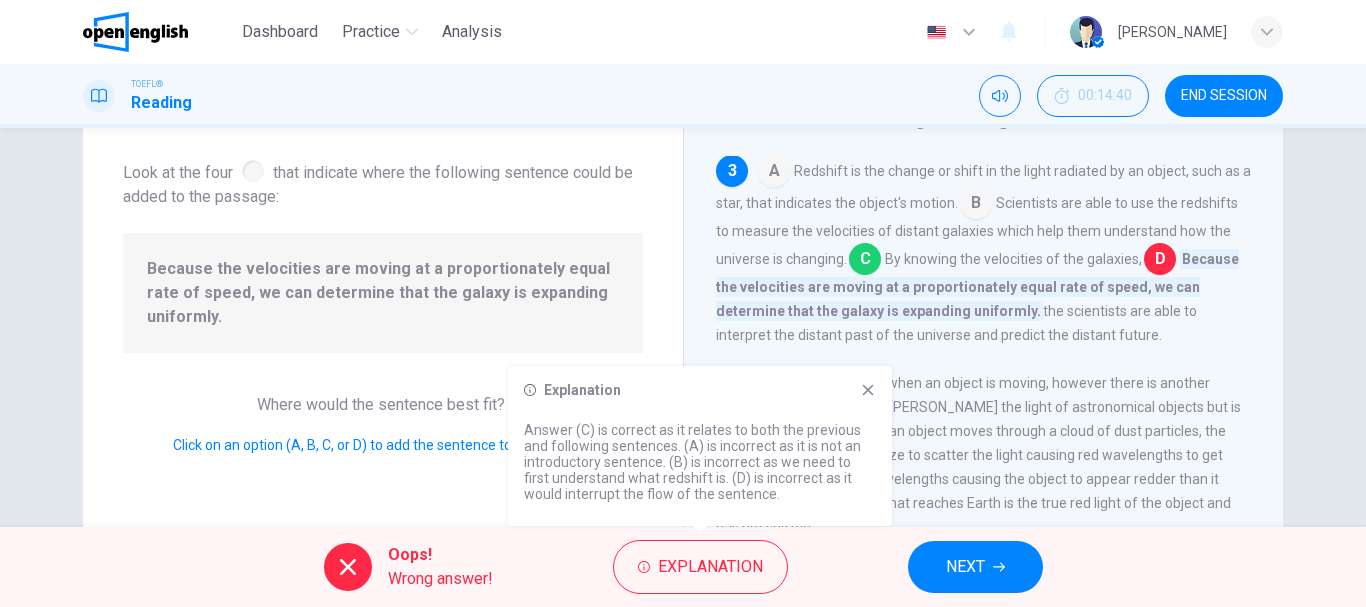 click at bounding box center (865, 261) 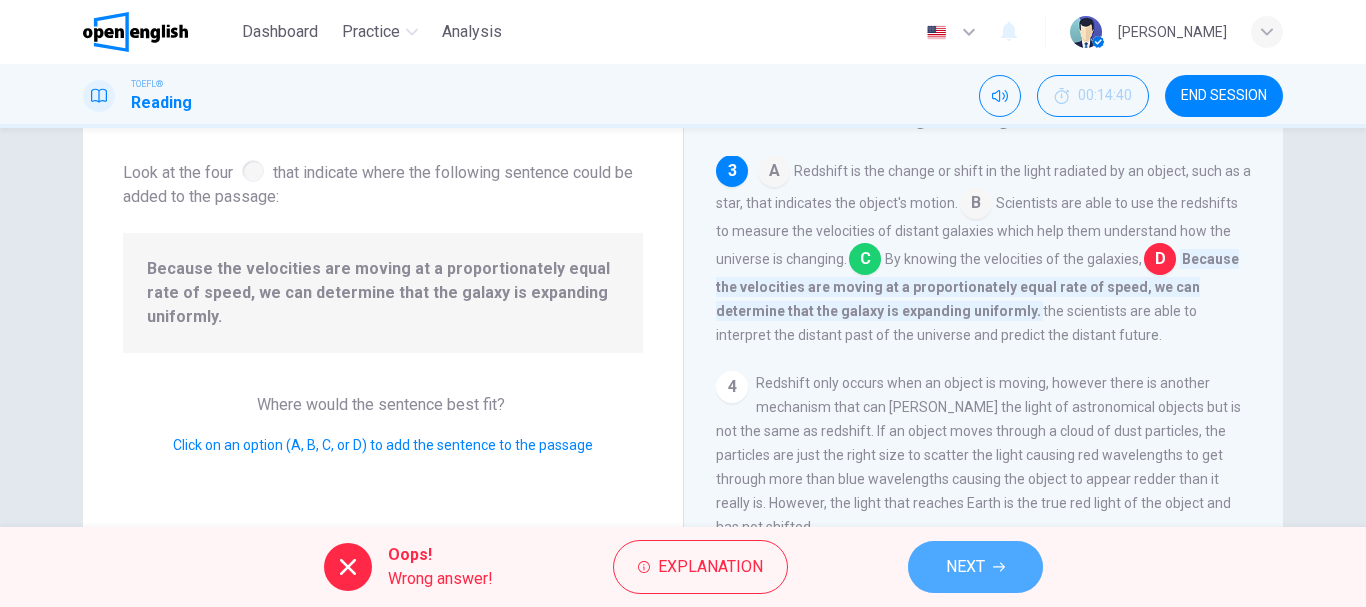 click on "NEXT" at bounding box center [965, 567] 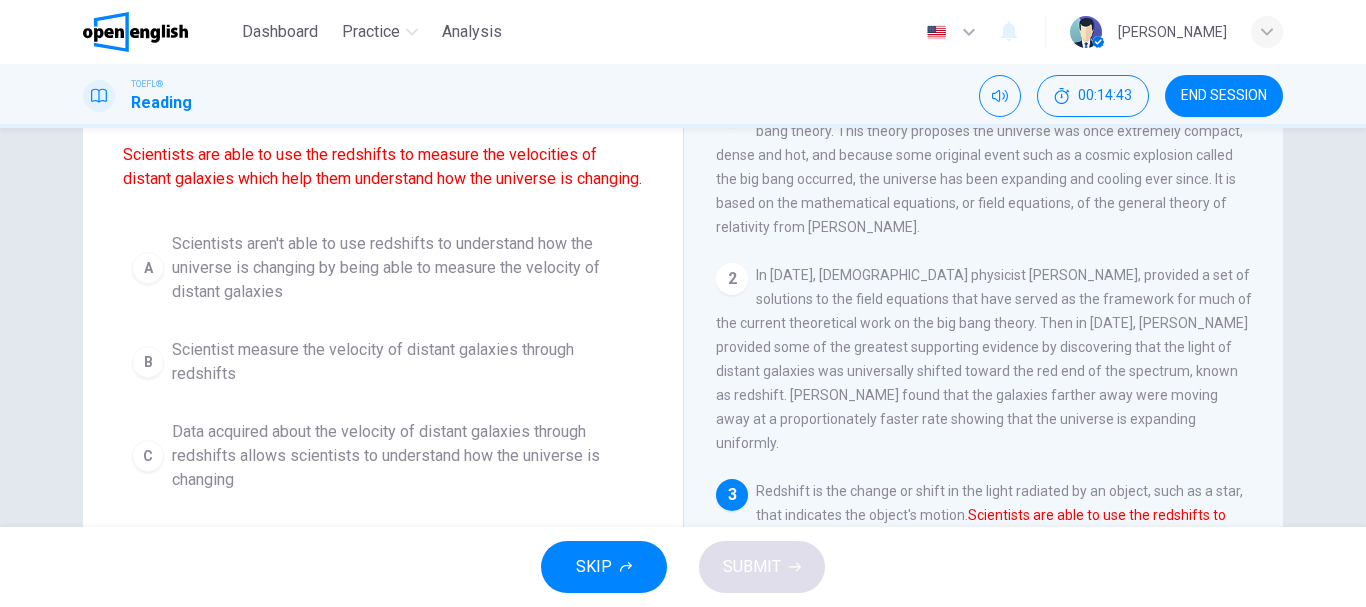 scroll, scrollTop: 200, scrollLeft: 0, axis: vertical 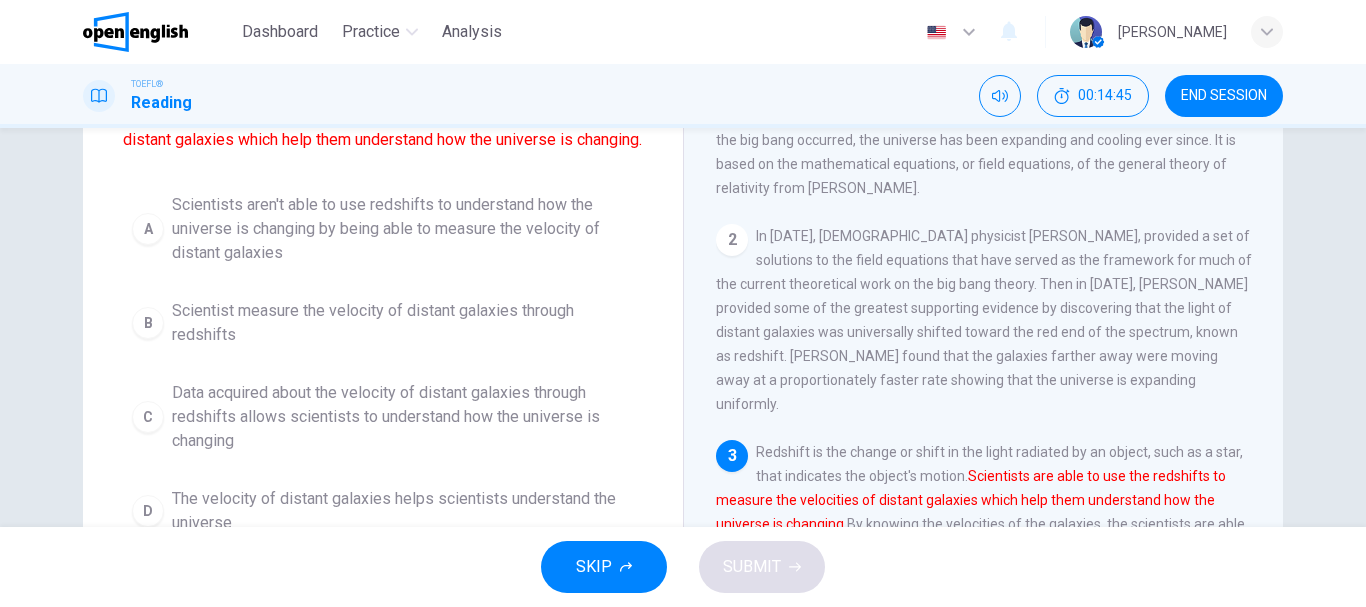click on "END SESSION" at bounding box center (1224, 96) 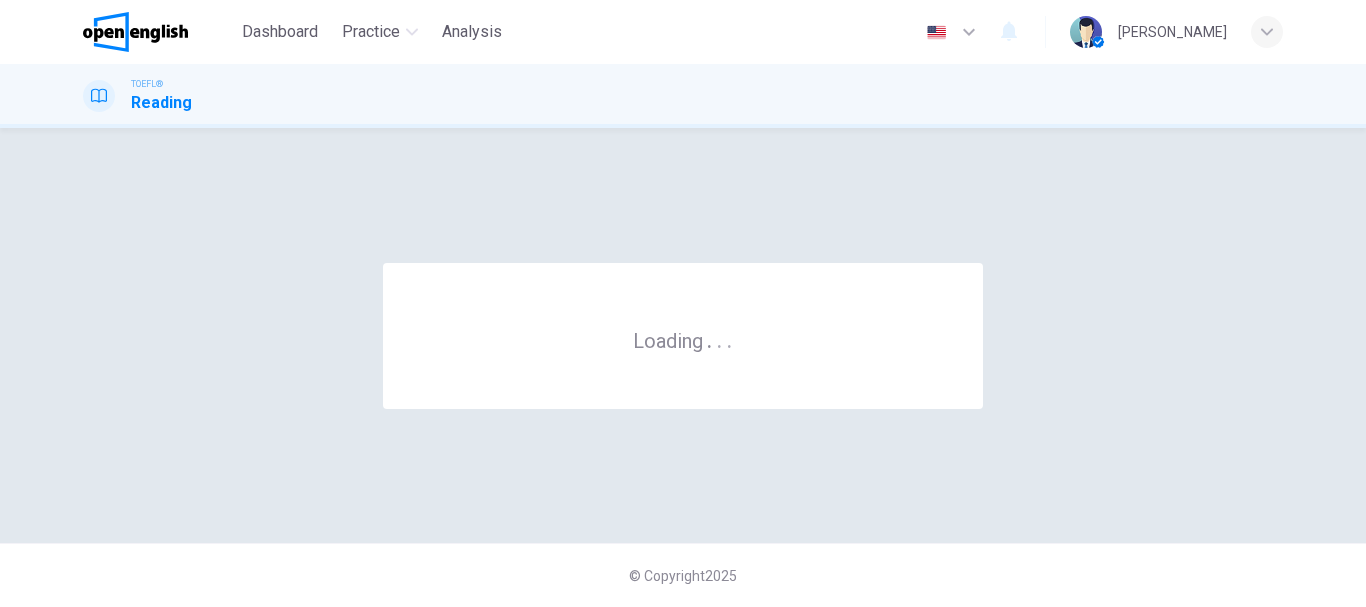 scroll, scrollTop: 0, scrollLeft: 0, axis: both 